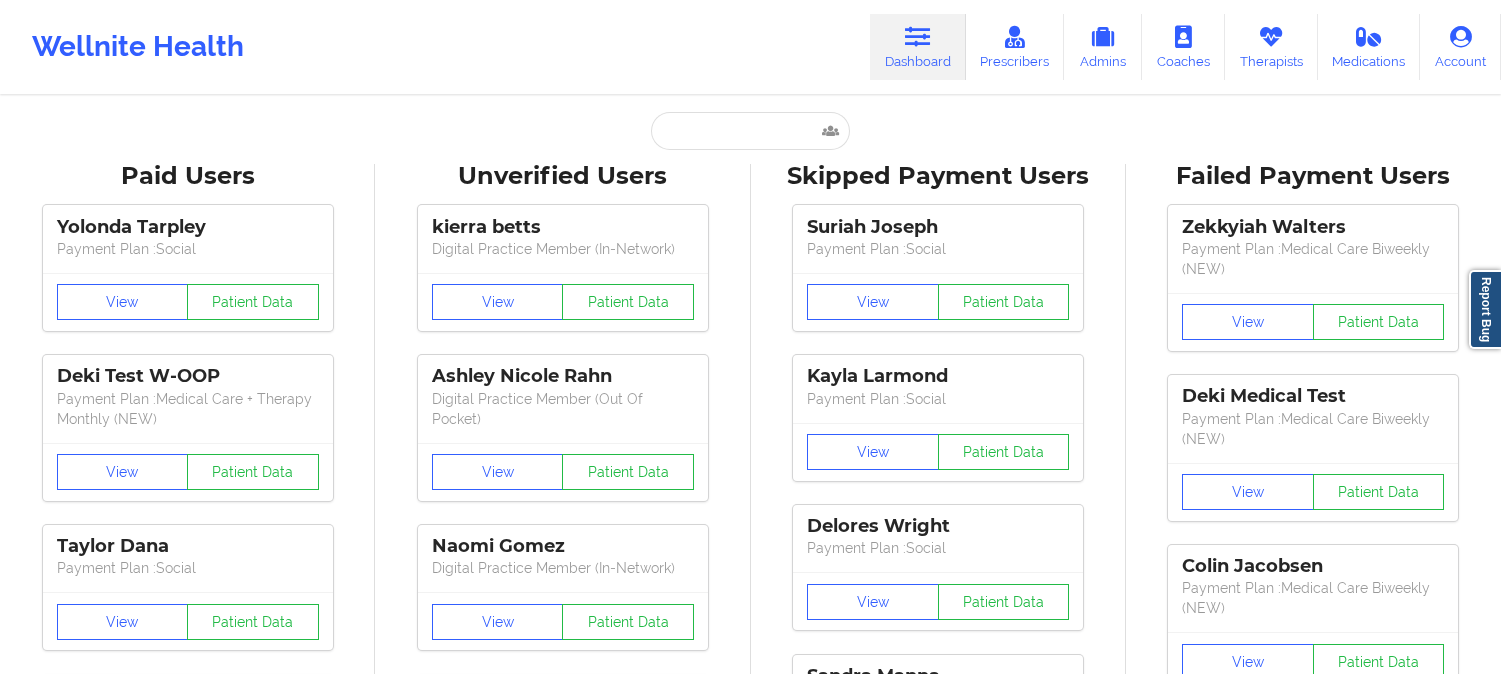 scroll, scrollTop: 0, scrollLeft: 0, axis: both 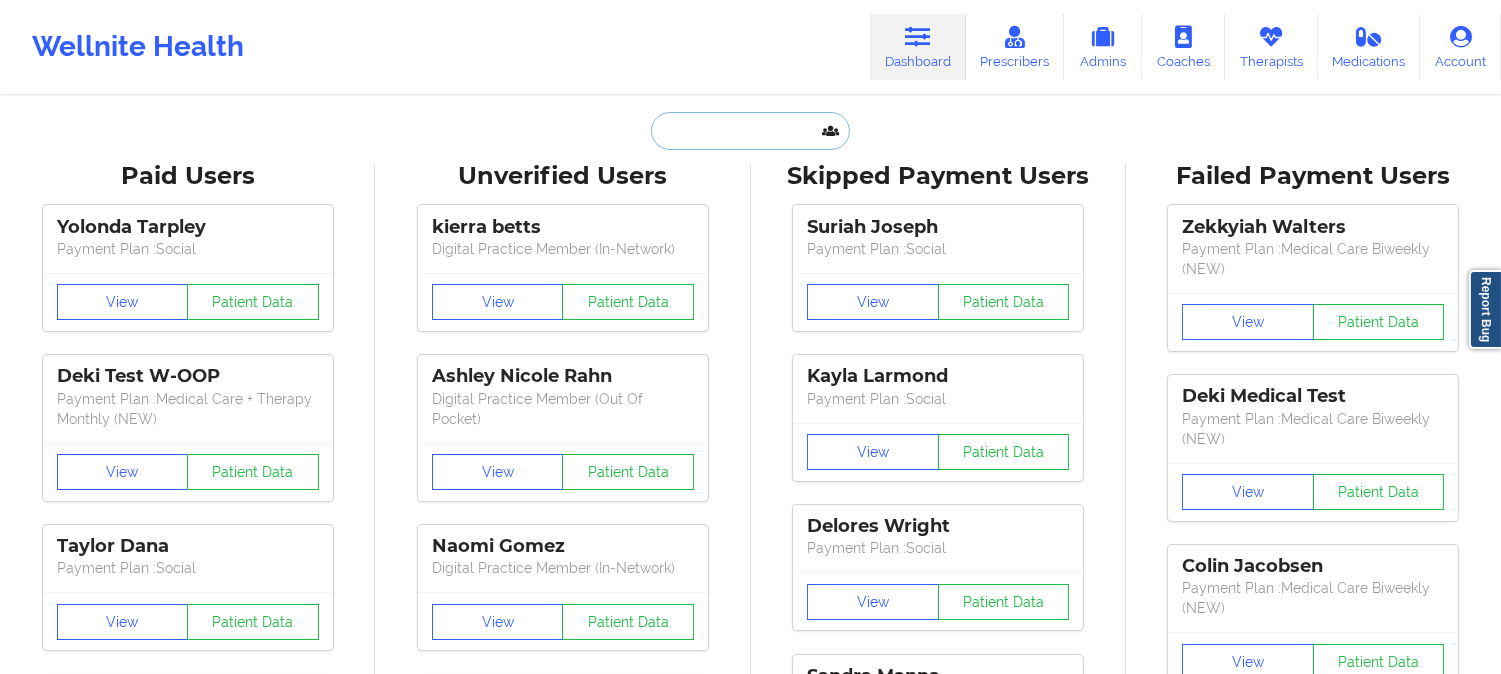 click at bounding box center (750, 131) 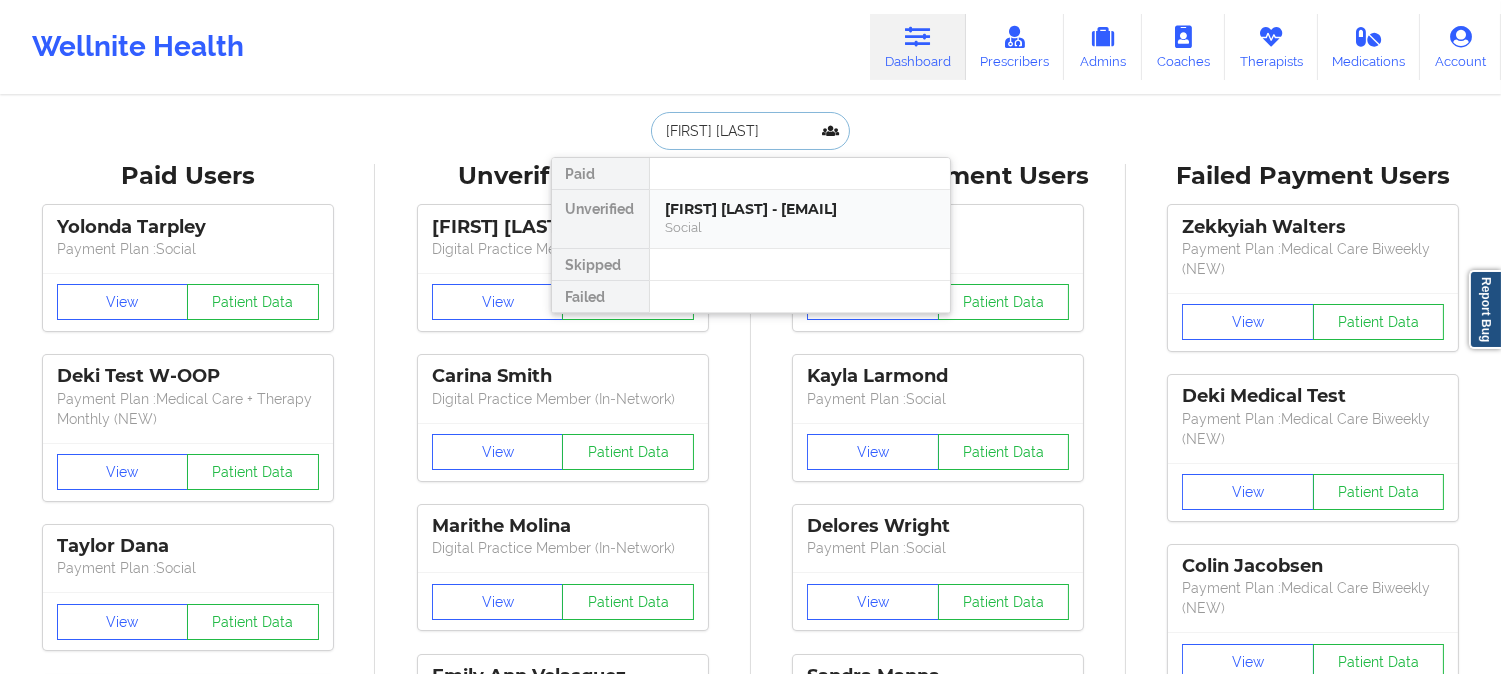 click on "Social" at bounding box center (800, 227) 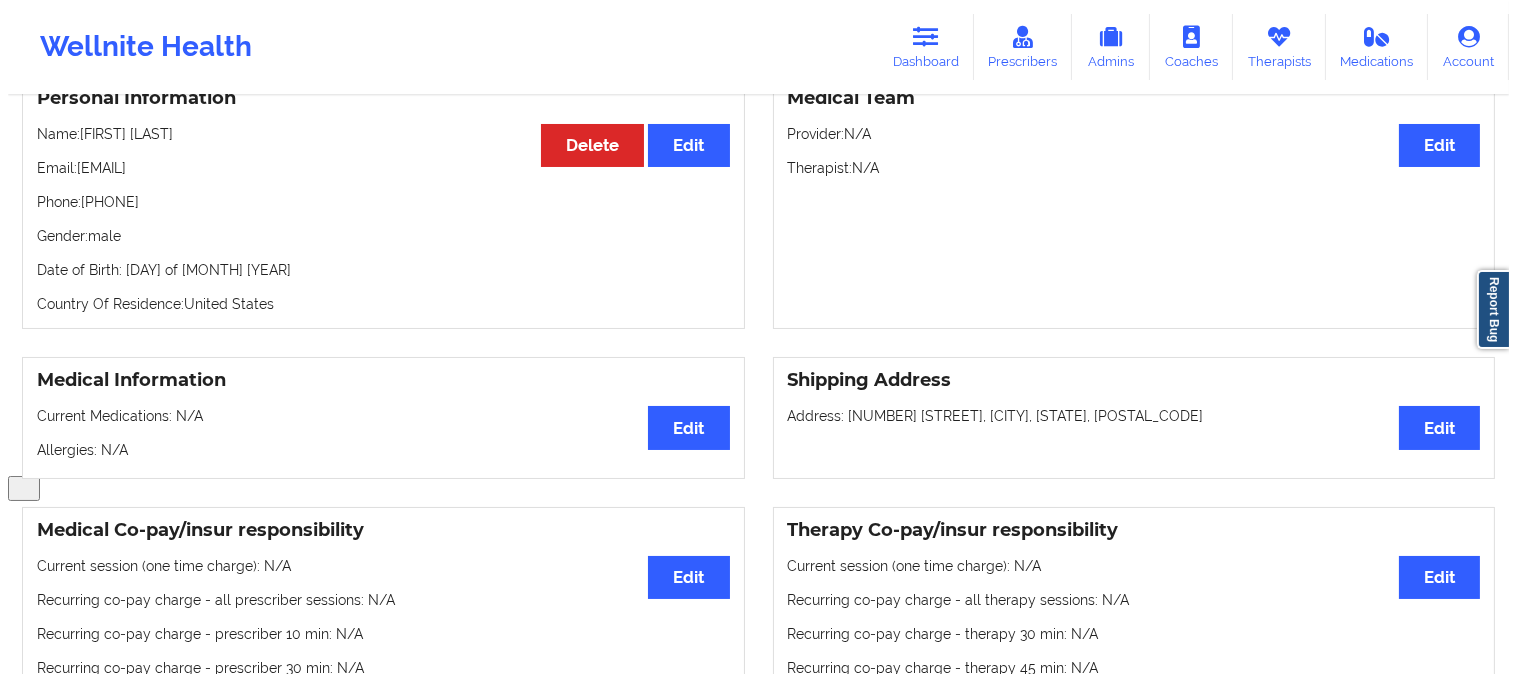 scroll, scrollTop: 87, scrollLeft: 0, axis: vertical 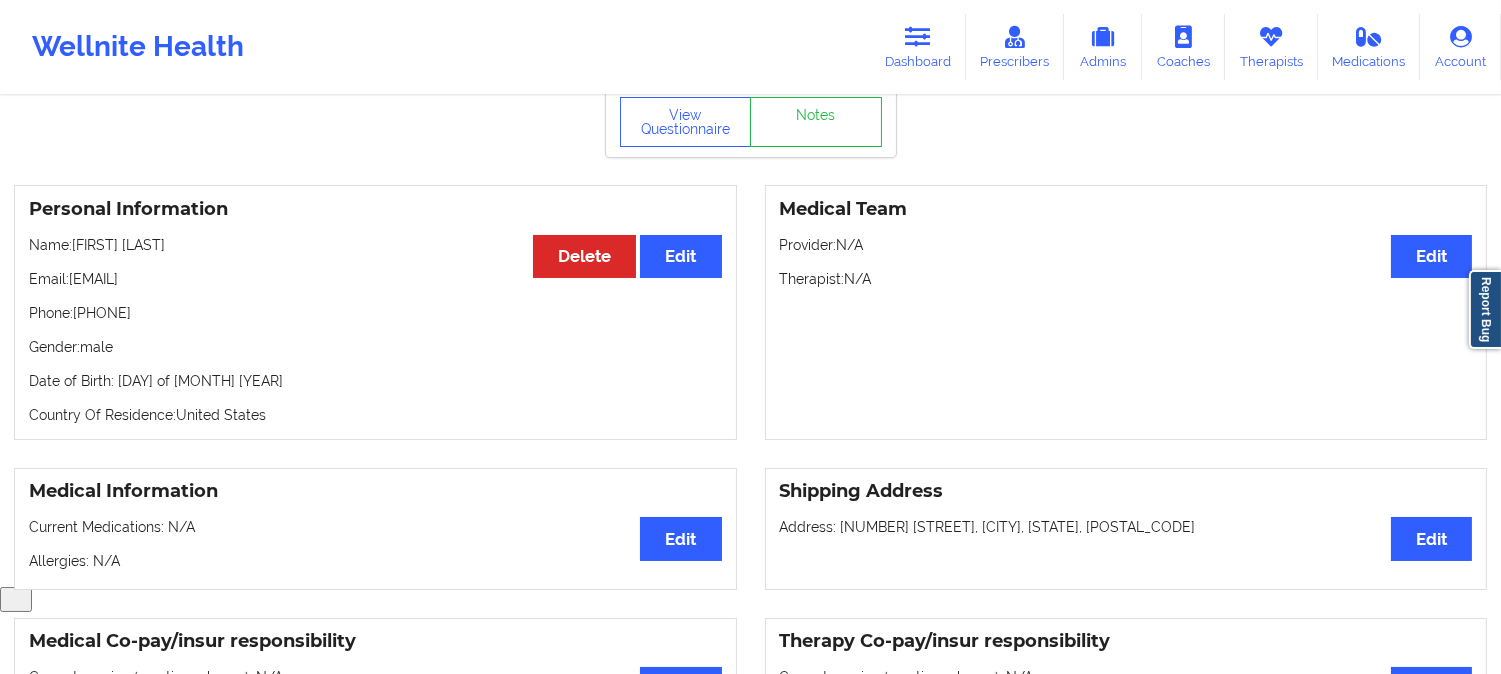 drag, startPoint x: 218, startPoint y: 287, endPoint x: 72, endPoint y: 287, distance: 146 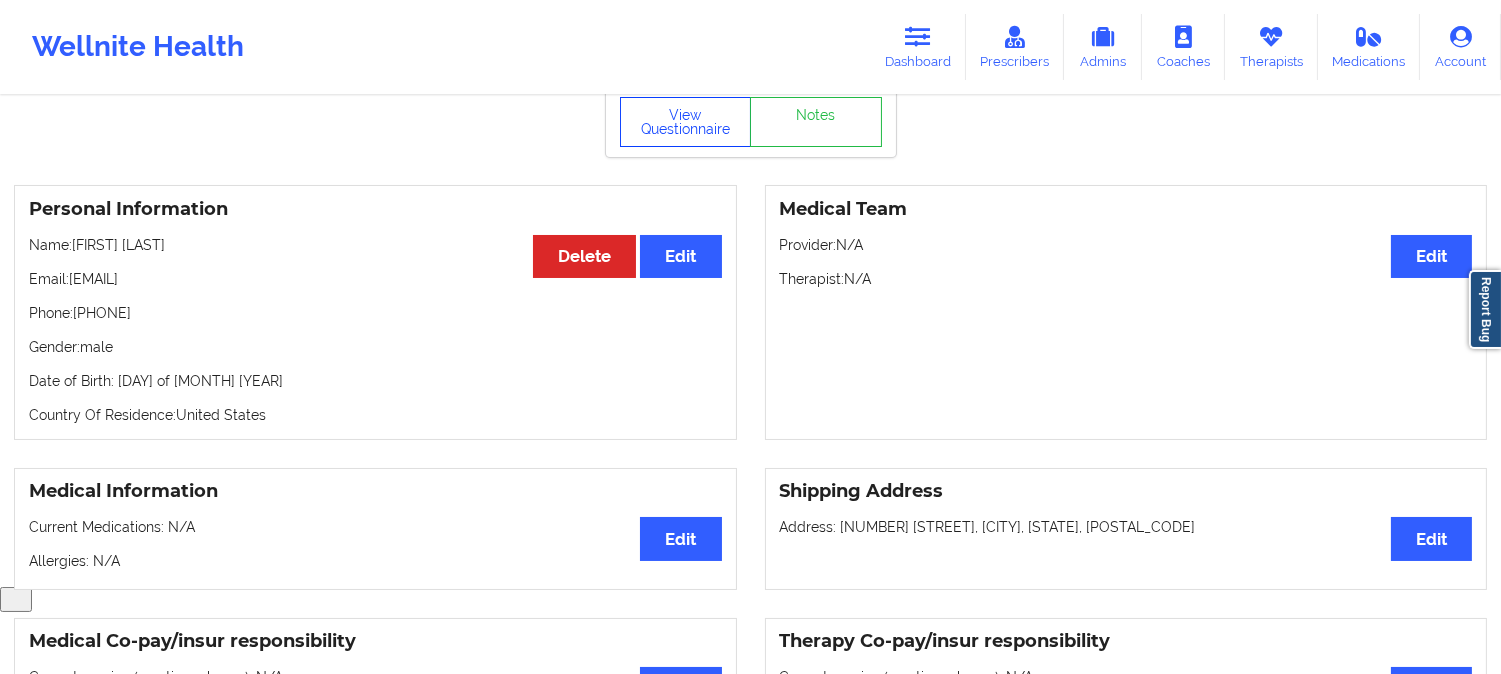 click on "View Questionnaire" at bounding box center [686, 122] 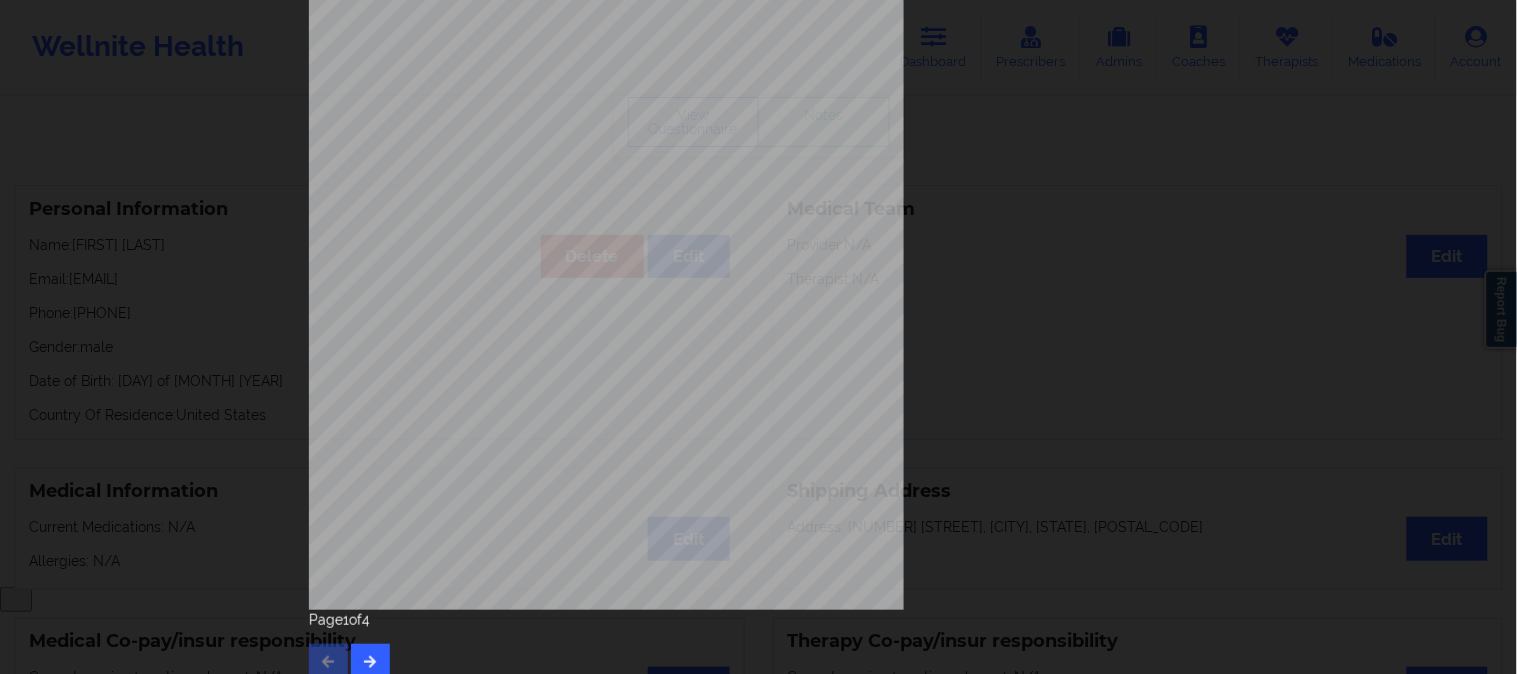 scroll, scrollTop: 280, scrollLeft: 0, axis: vertical 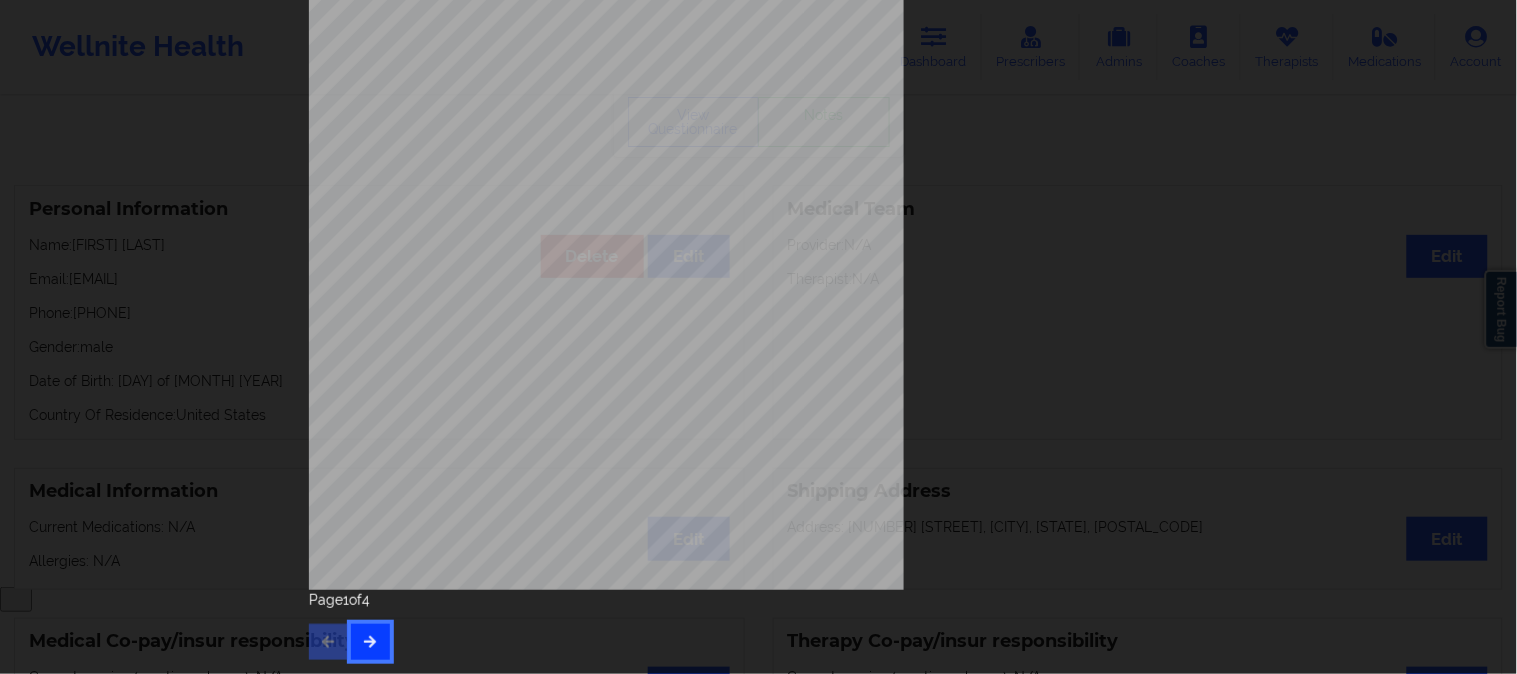 click at bounding box center [370, 641] 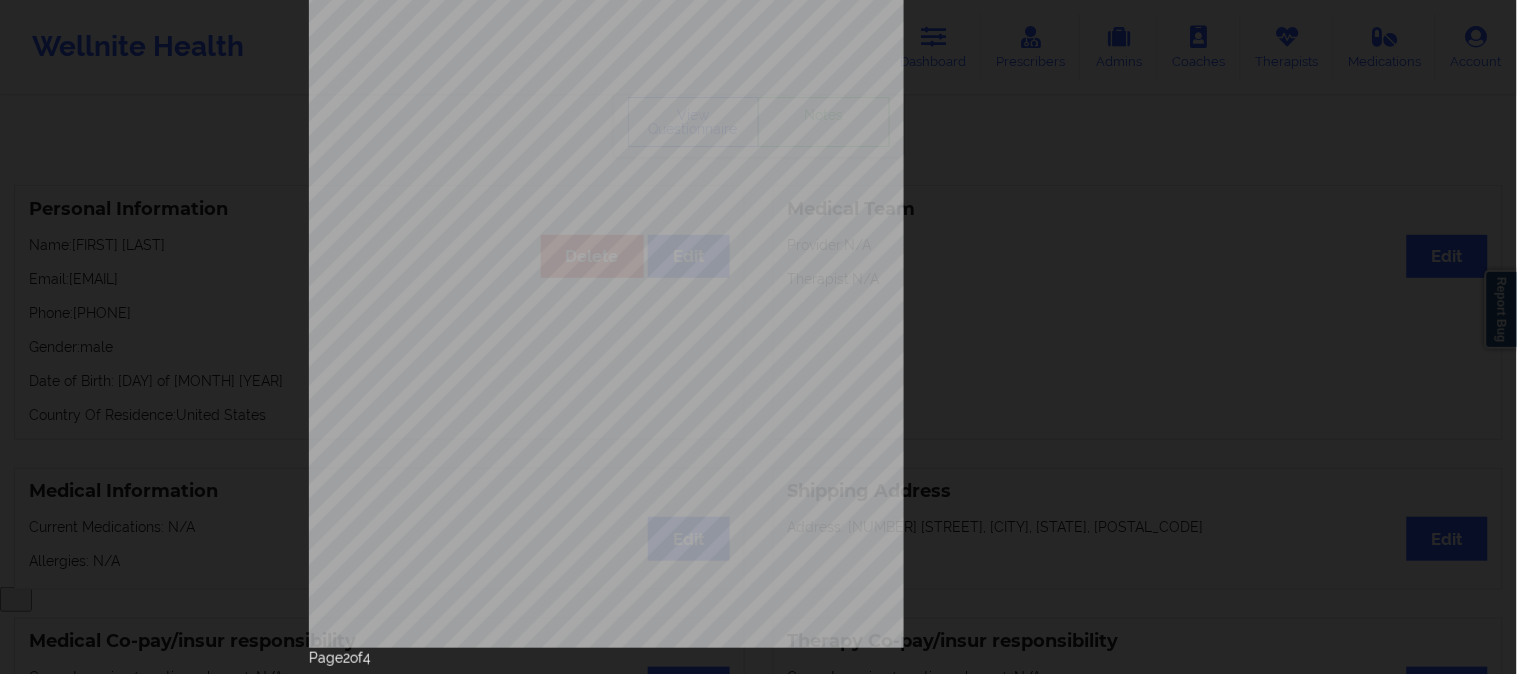scroll, scrollTop: 280, scrollLeft: 0, axis: vertical 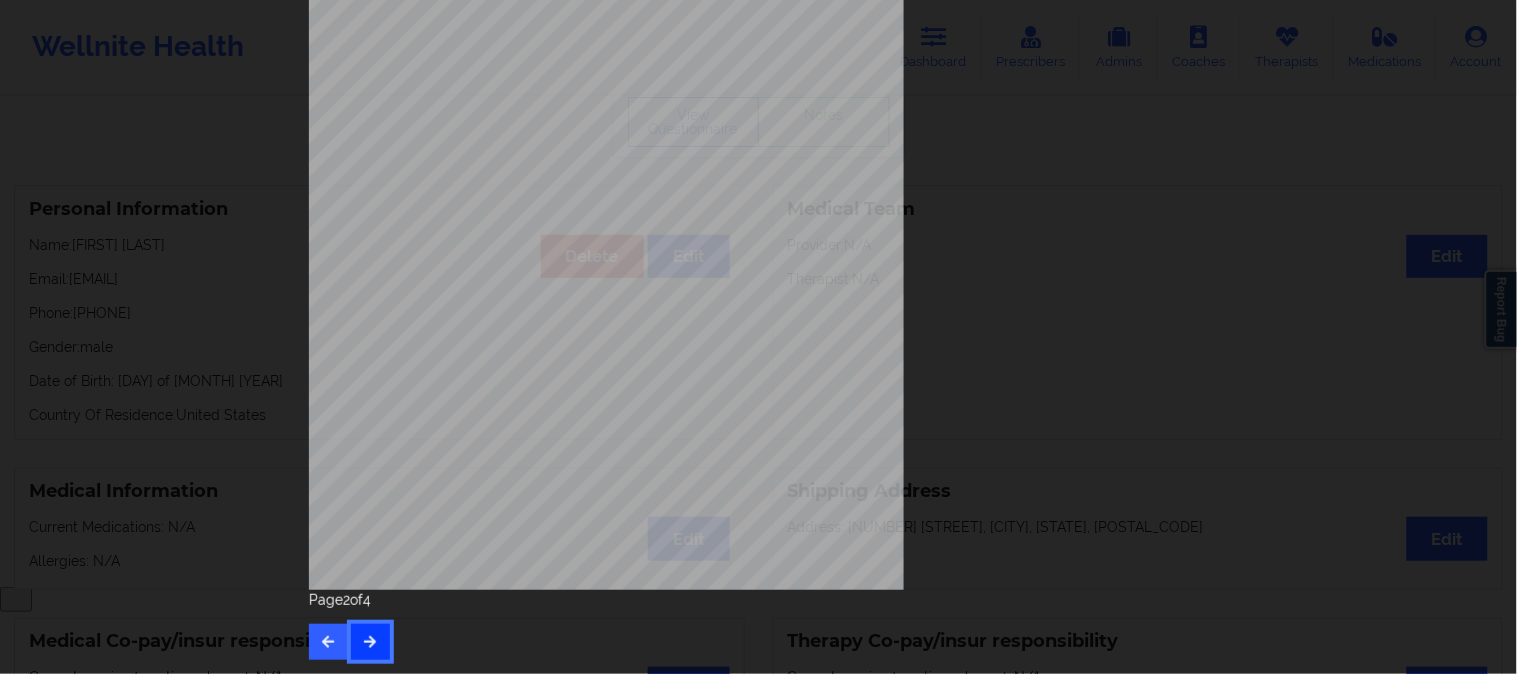 click at bounding box center [370, 641] 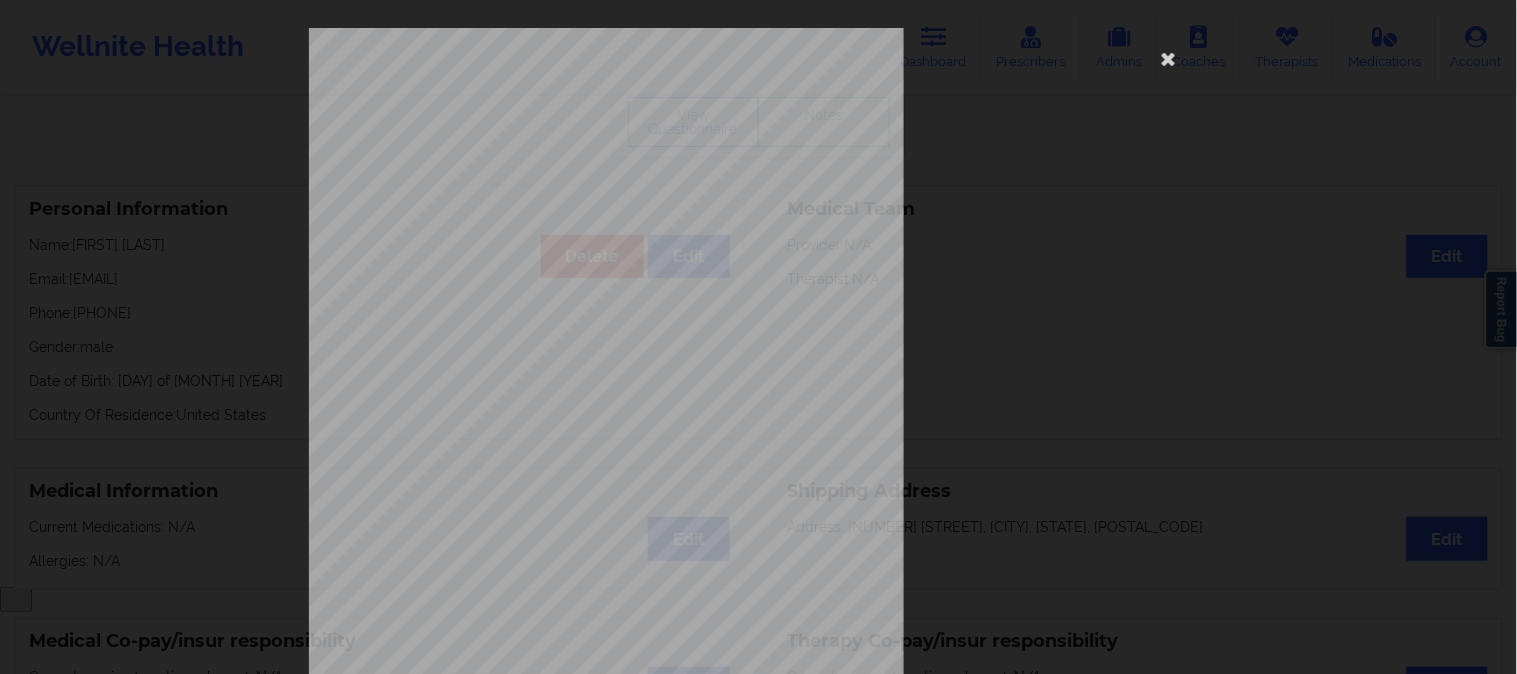 type 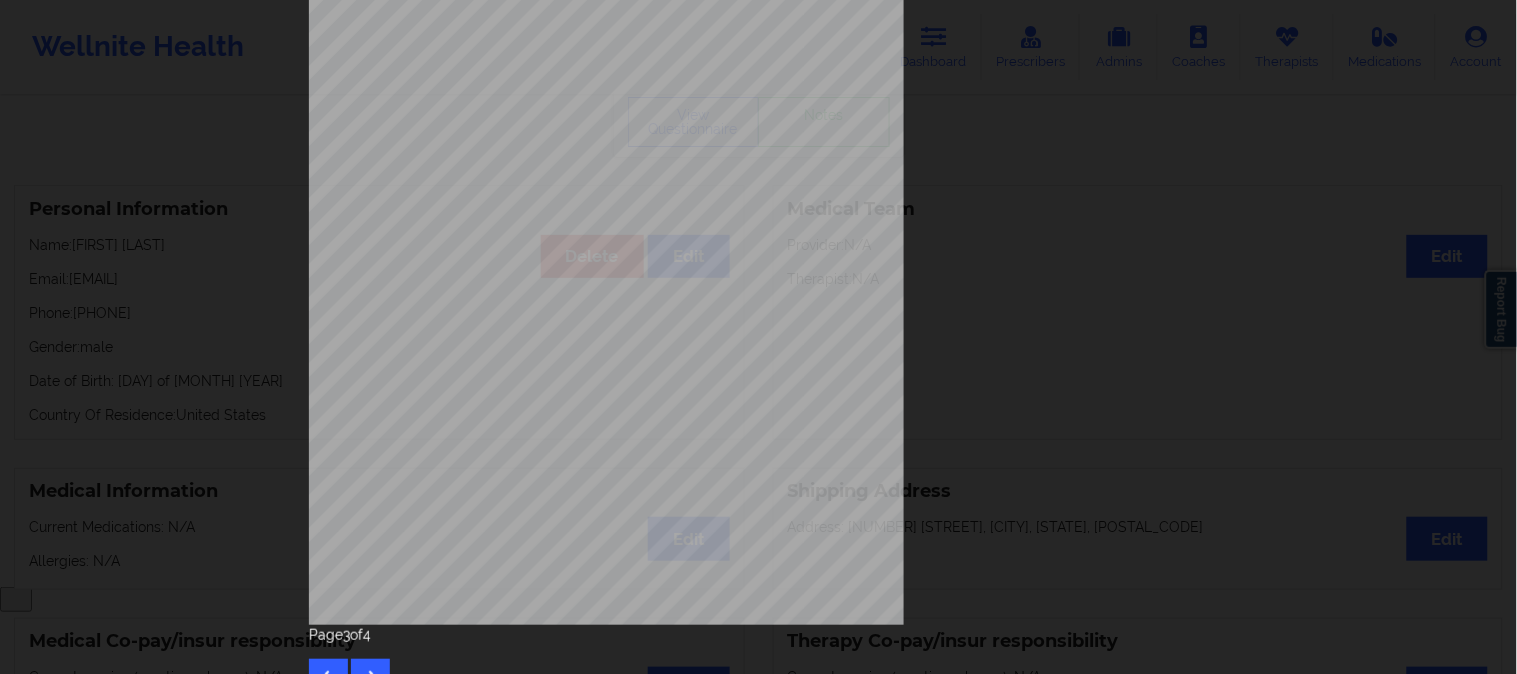 scroll, scrollTop: 280, scrollLeft: 0, axis: vertical 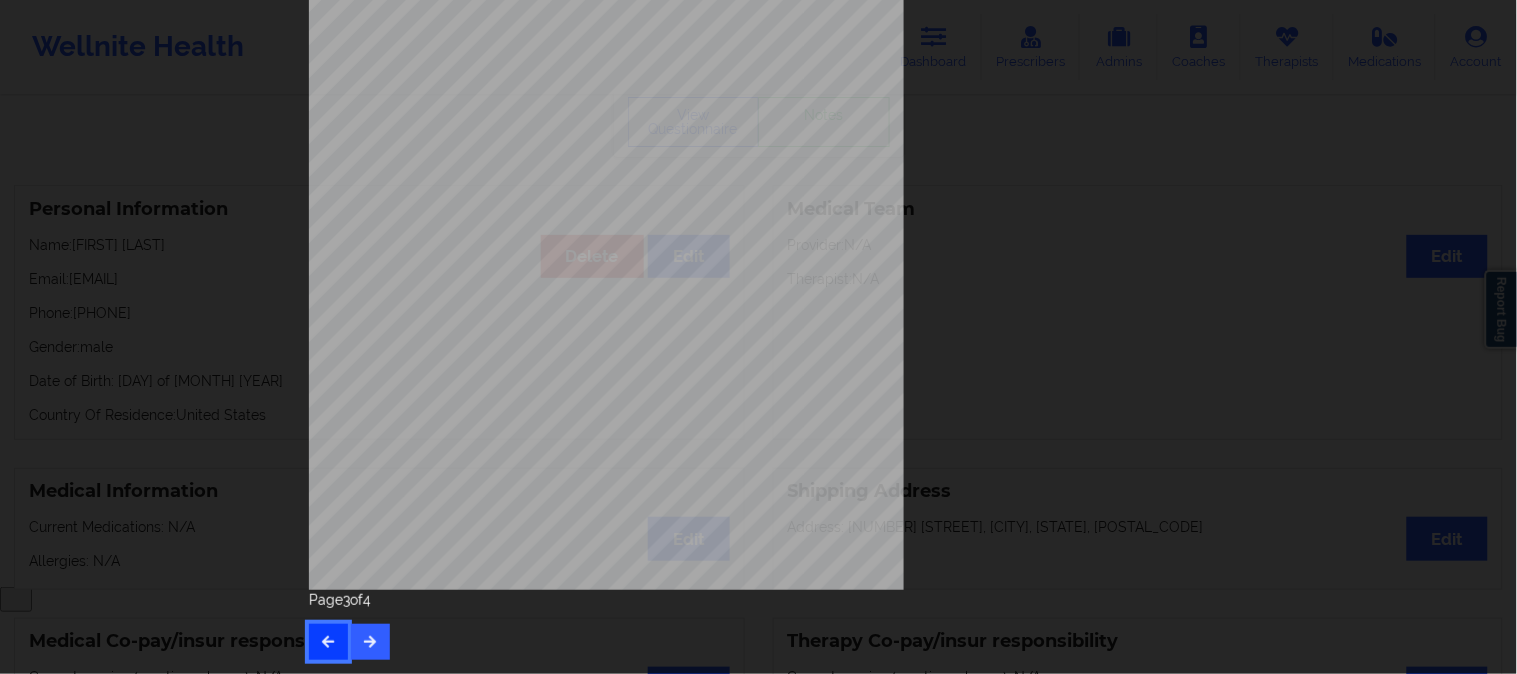 click at bounding box center (328, 641) 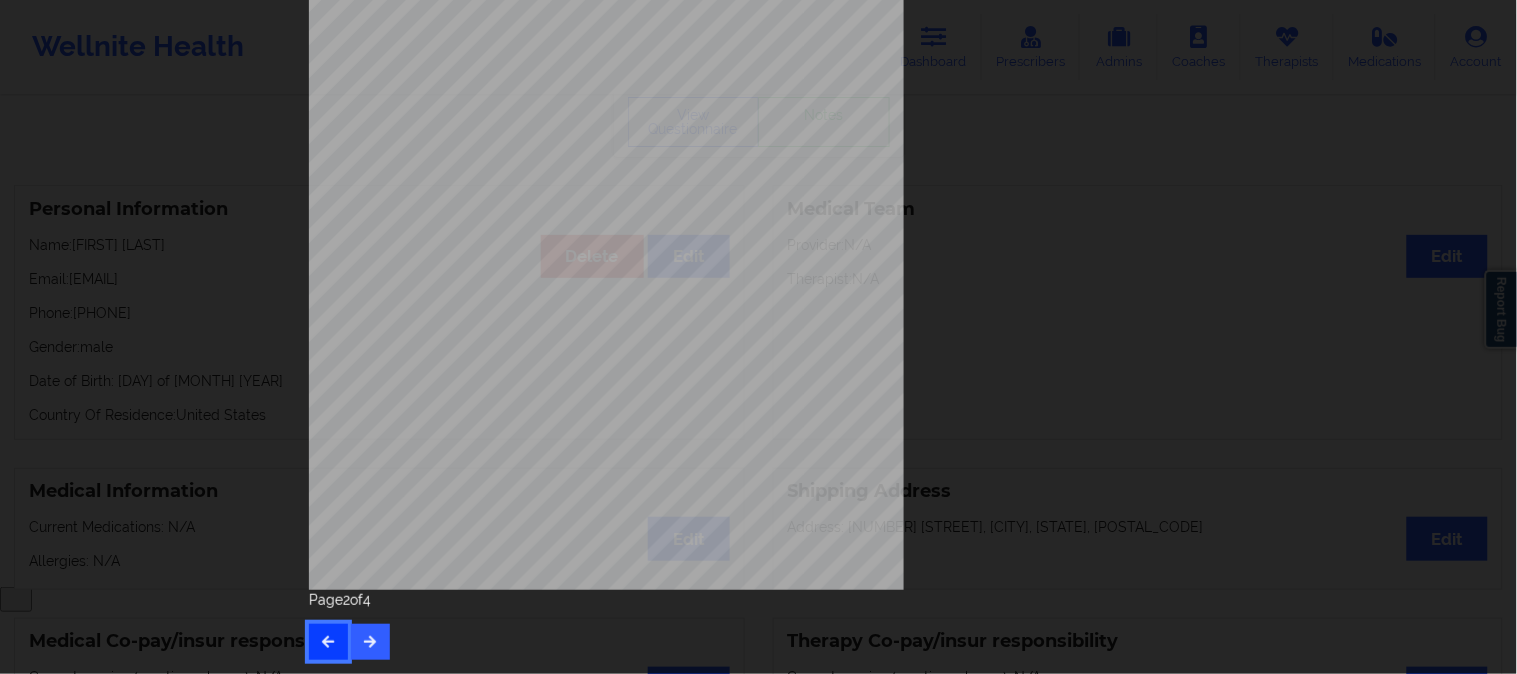 click at bounding box center (328, 641) 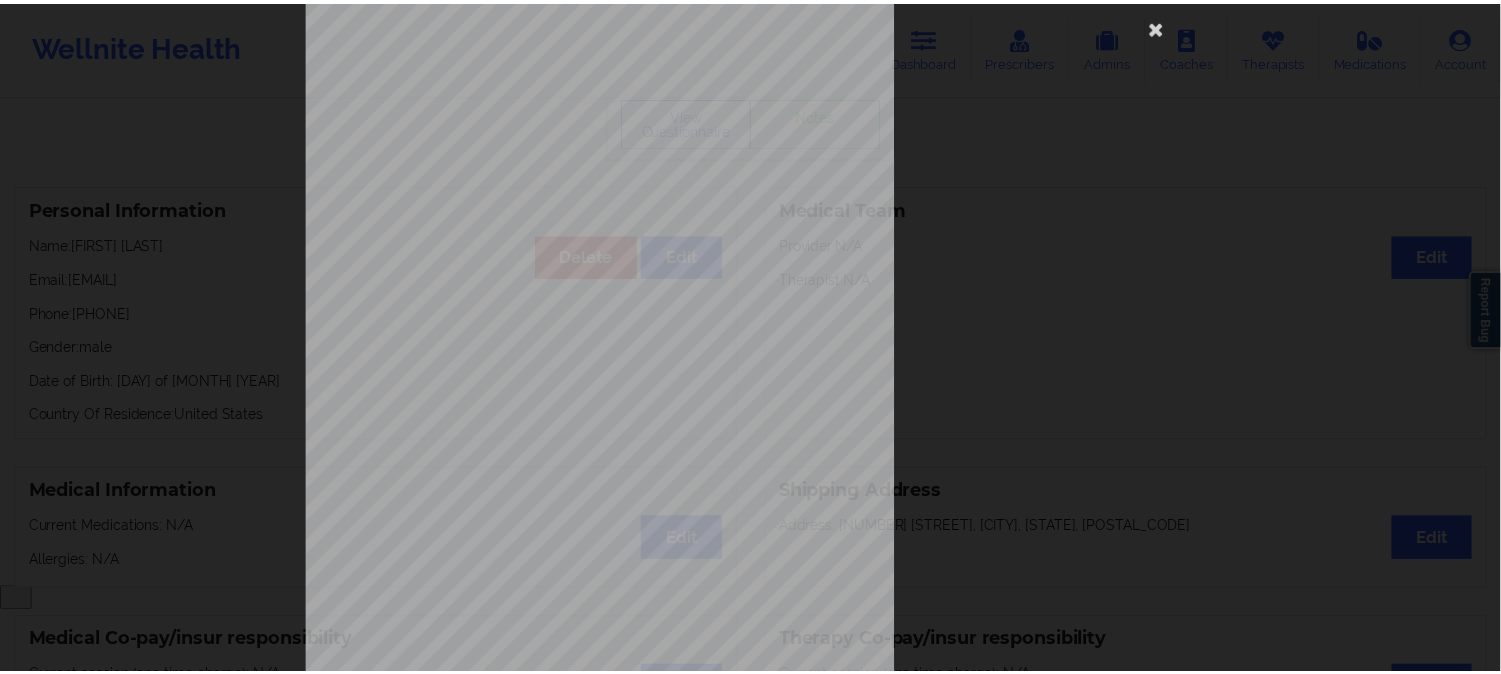 scroll, scrollTop: 0, scrollLeft: 0, axis: both 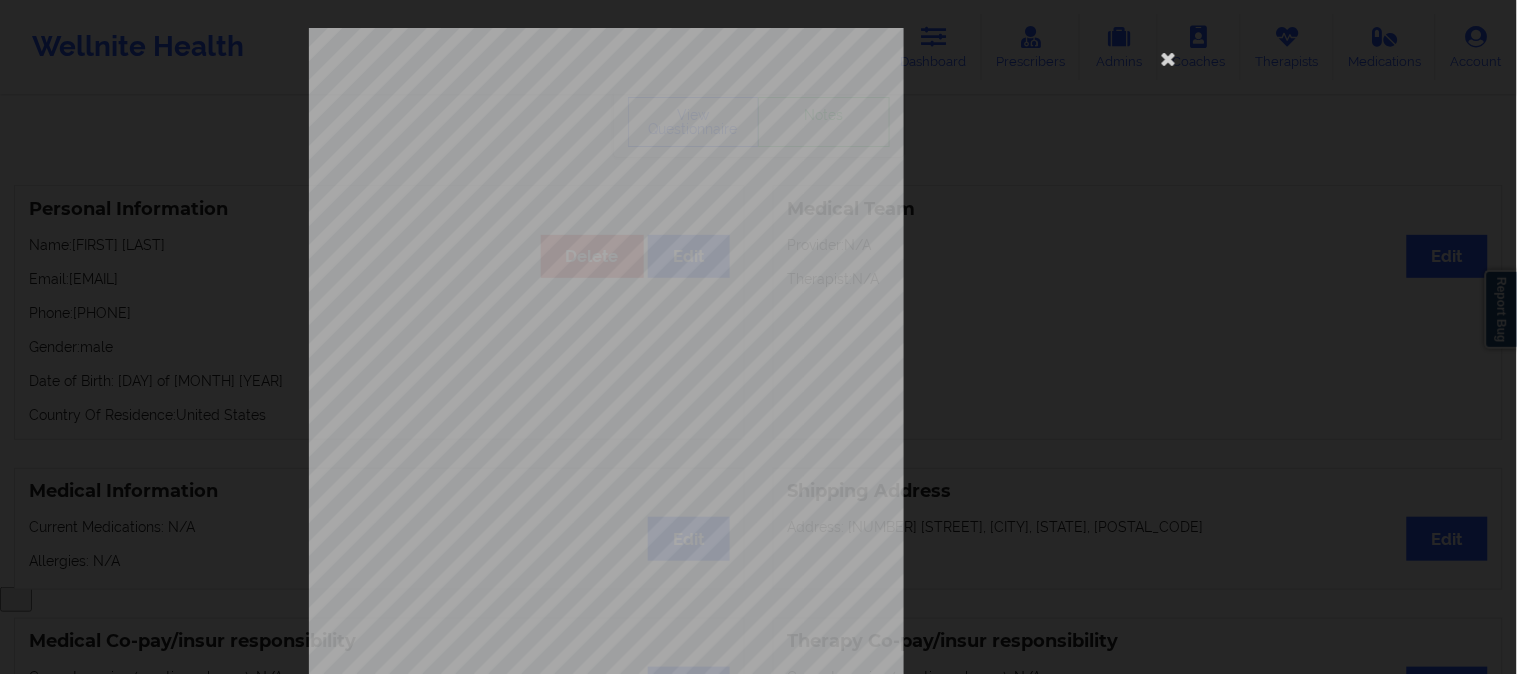 click on "[STREET] Address City State Postal Code Country Have you seen a Psychiatrist or Doctor for depression/anxiety ? Have you been diagnosed with any of the following conditions ? (Choose all that apply) Are you currently taking medication for depression and/or anxiety ? Please list all of your current medications, including prescriptions and over-the-counter supplements. Are you here for depression or anxiety ? How often have you been bothered by the following , over the past 2 weeks ? Page  1  of  4" at bounding box center (758, 337) 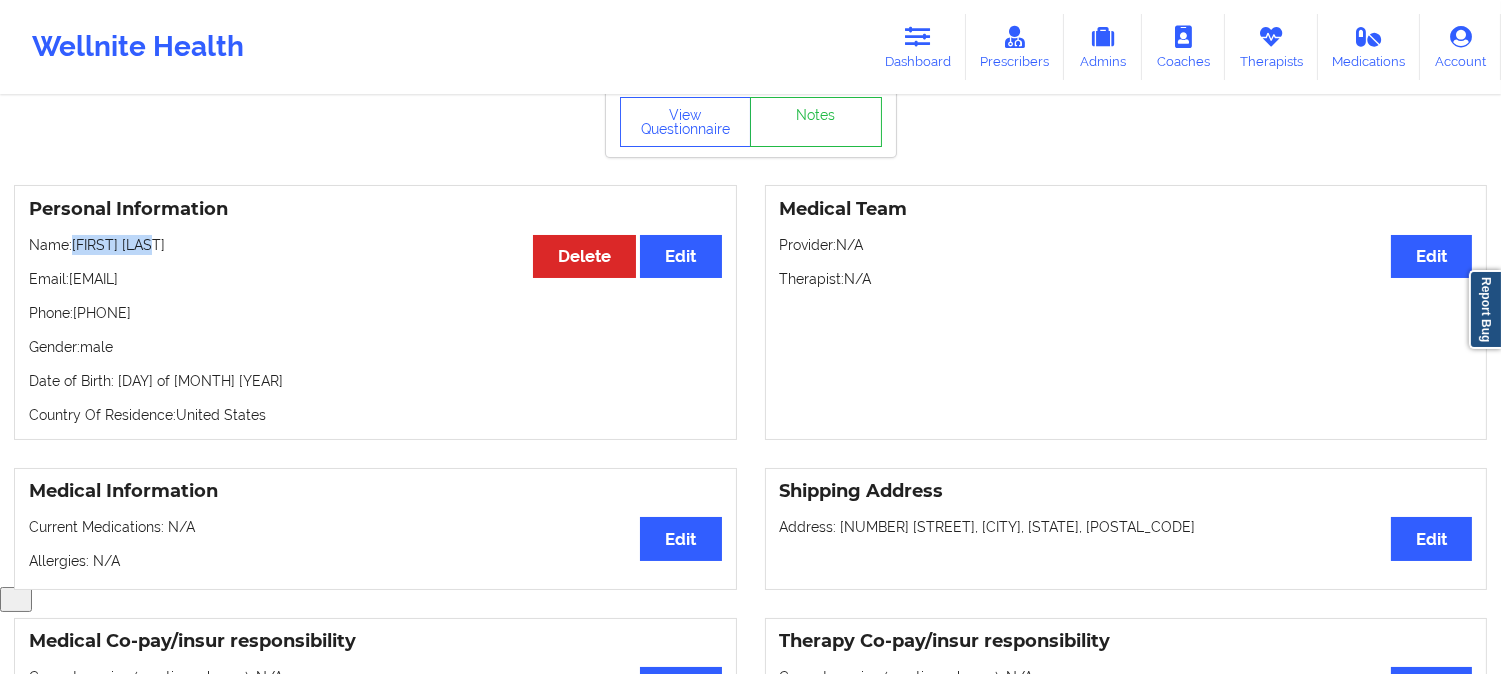 drag, startPoint x: 178, startPoint y: 246, endPoint x: 76, endPoint y: 247, distance: 102.0049 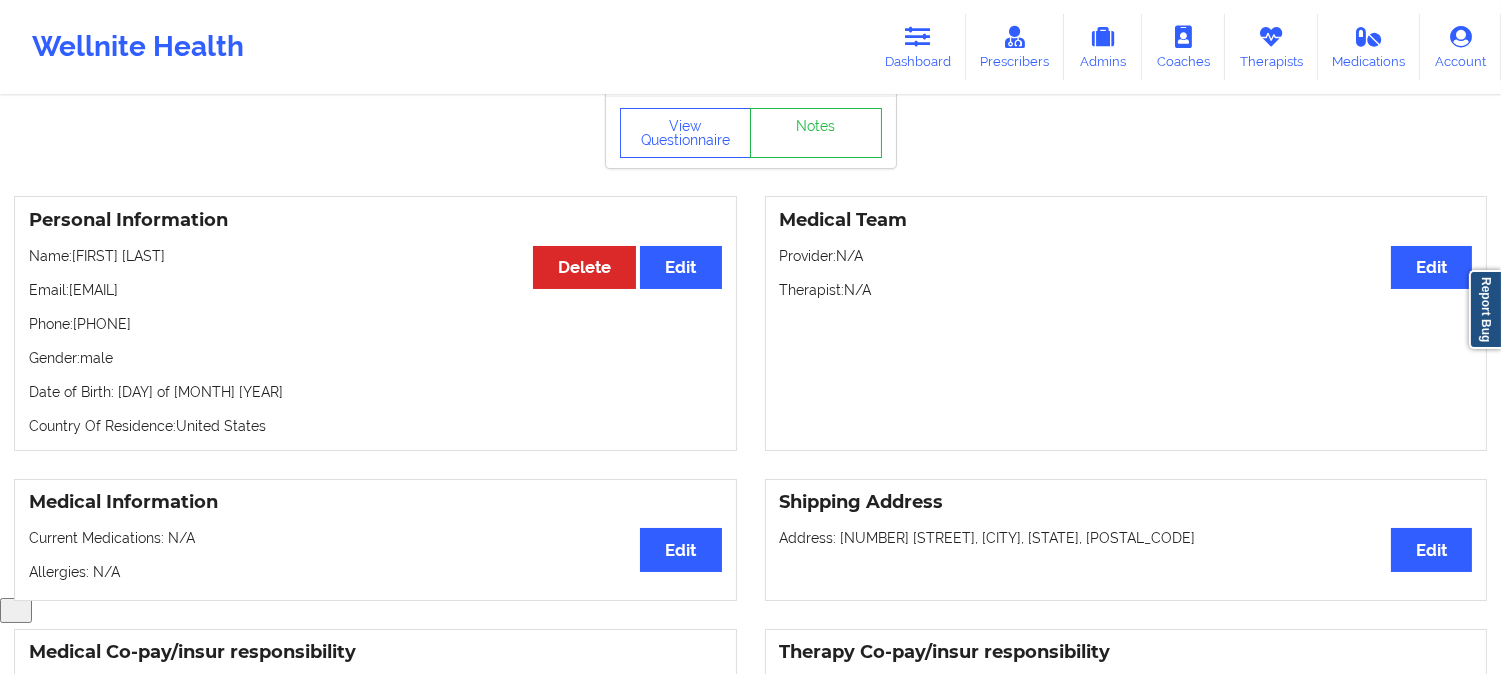 scroll, scrollTop: 0, scrollLeft: 0, axis: both 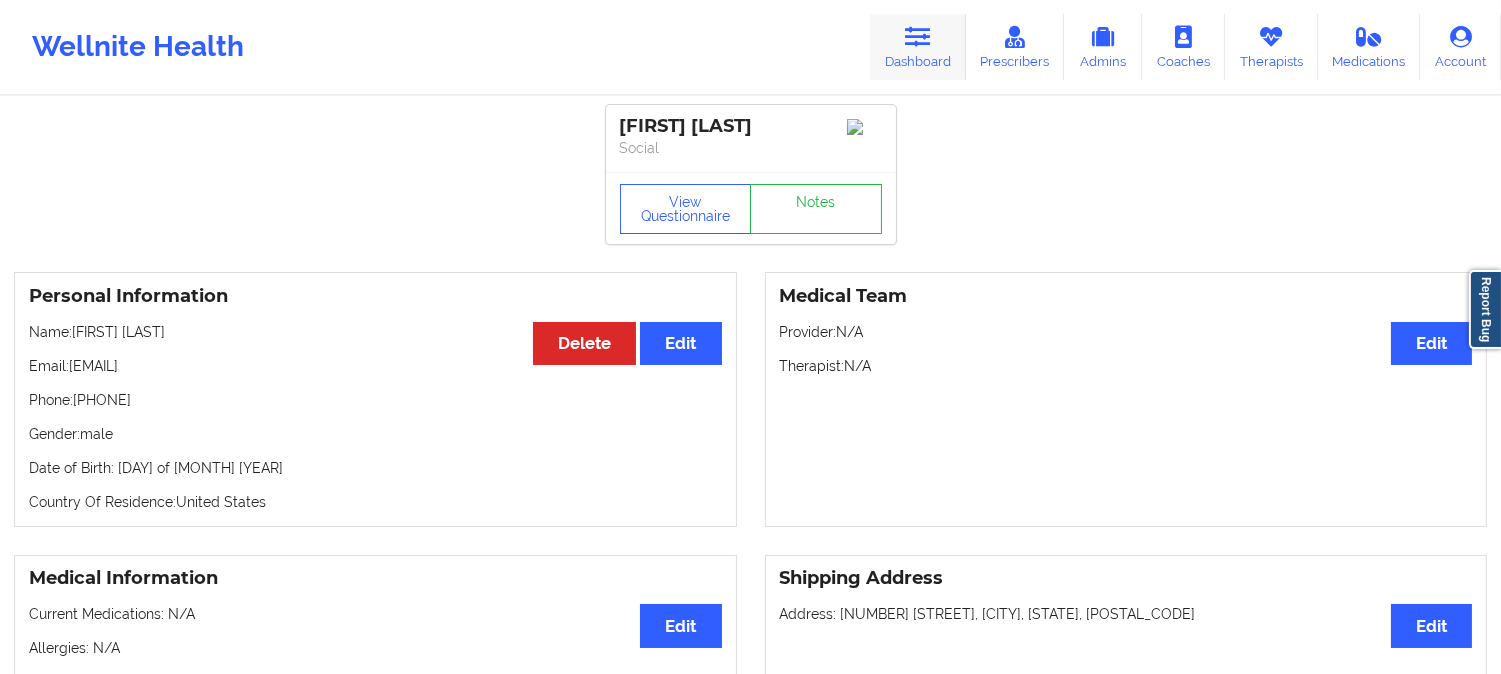 click on "Dashboard" at bounding box center (918, 47) 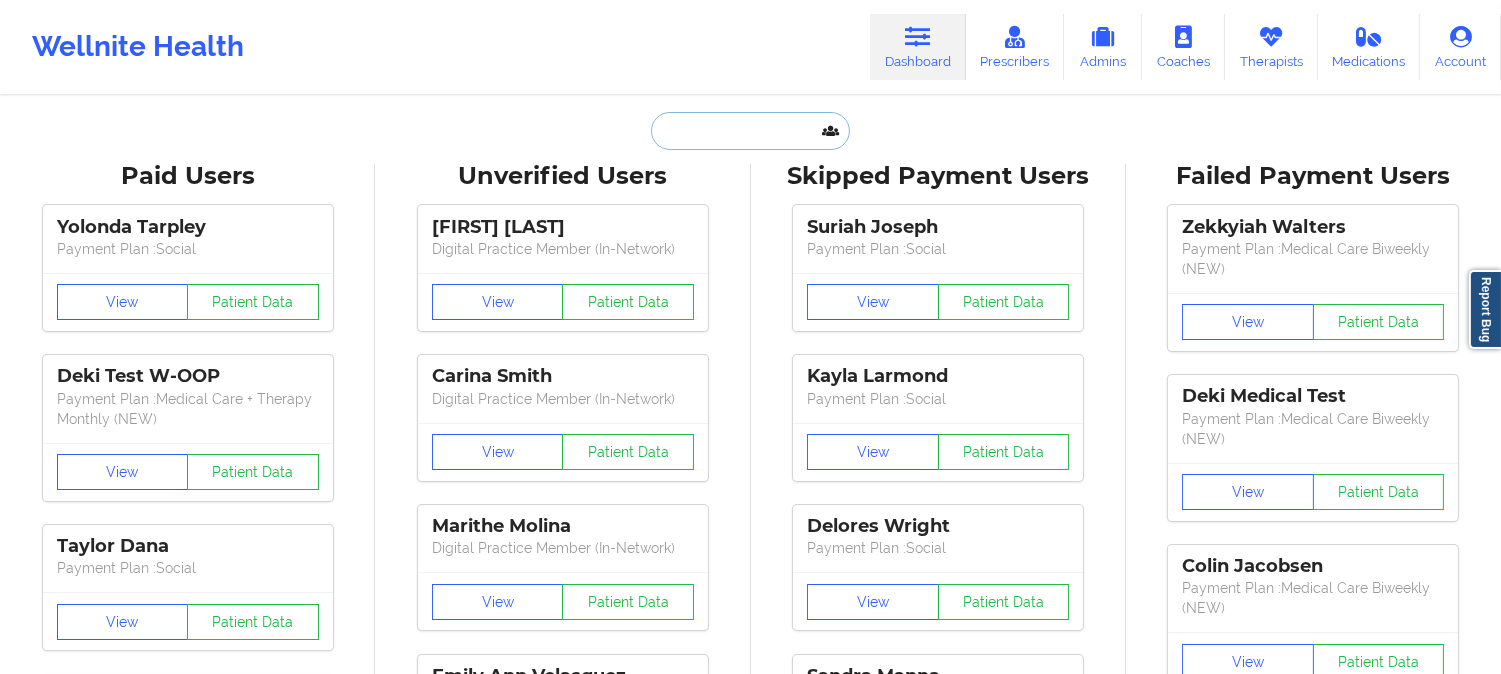 click at bounding box center (750, 131) 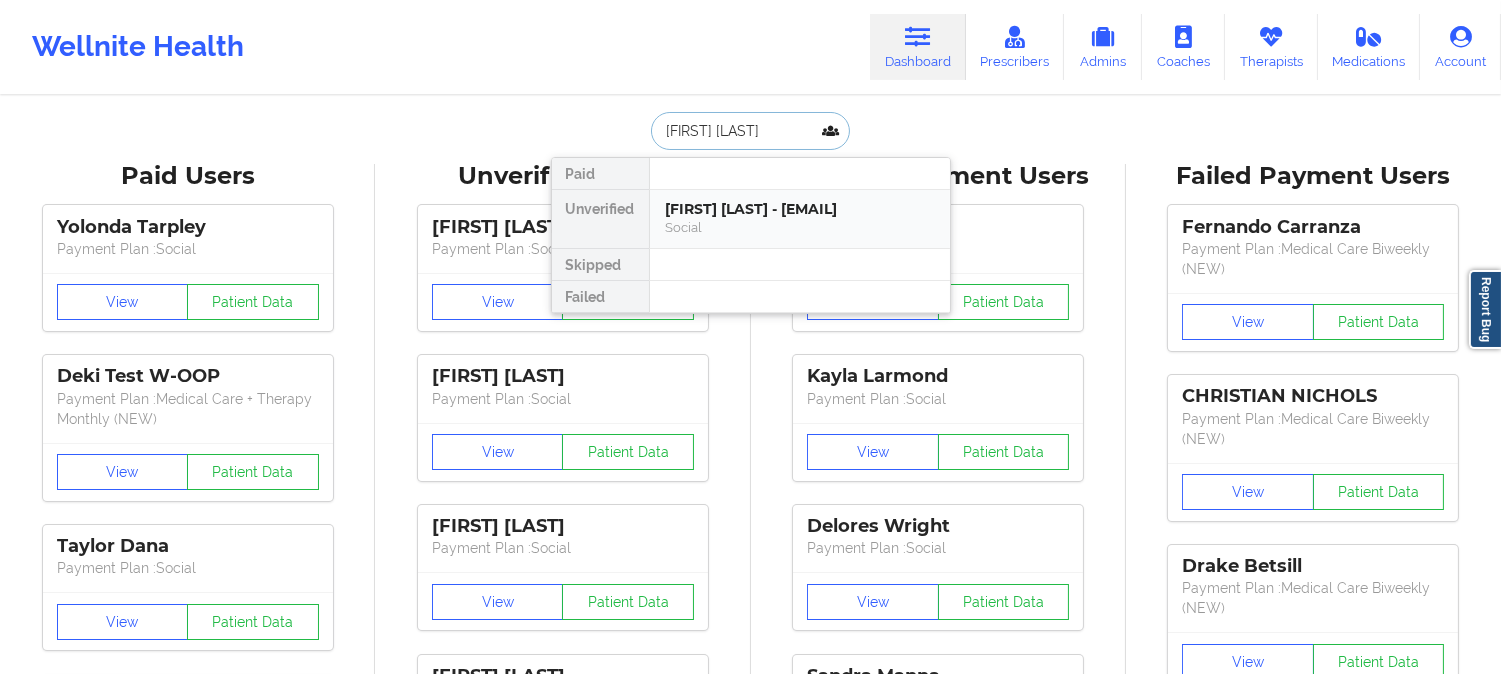 click on "[FIRST] [LAST] - [EMAIL]" at bounding box center (800, 209) 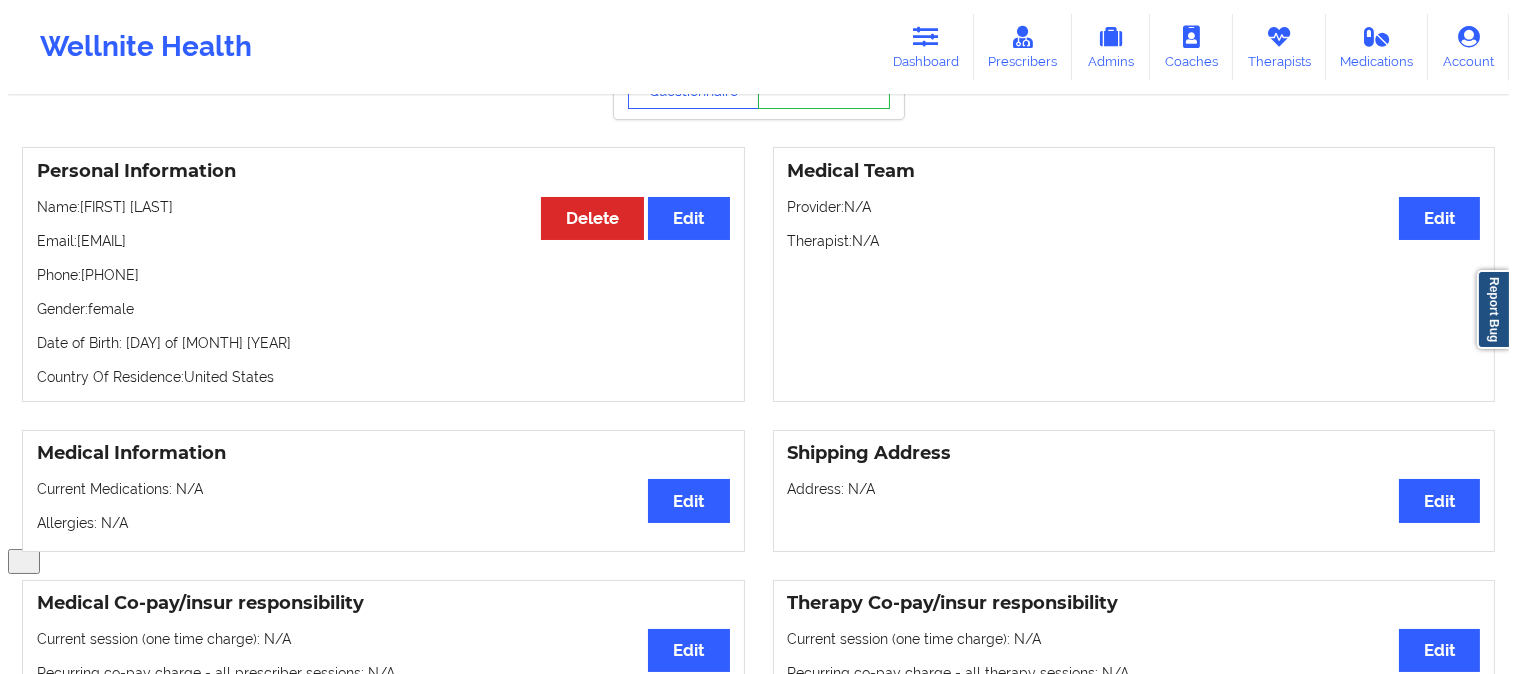 scroll, scrollTop: 0, scrollLeft: 0, axis: both 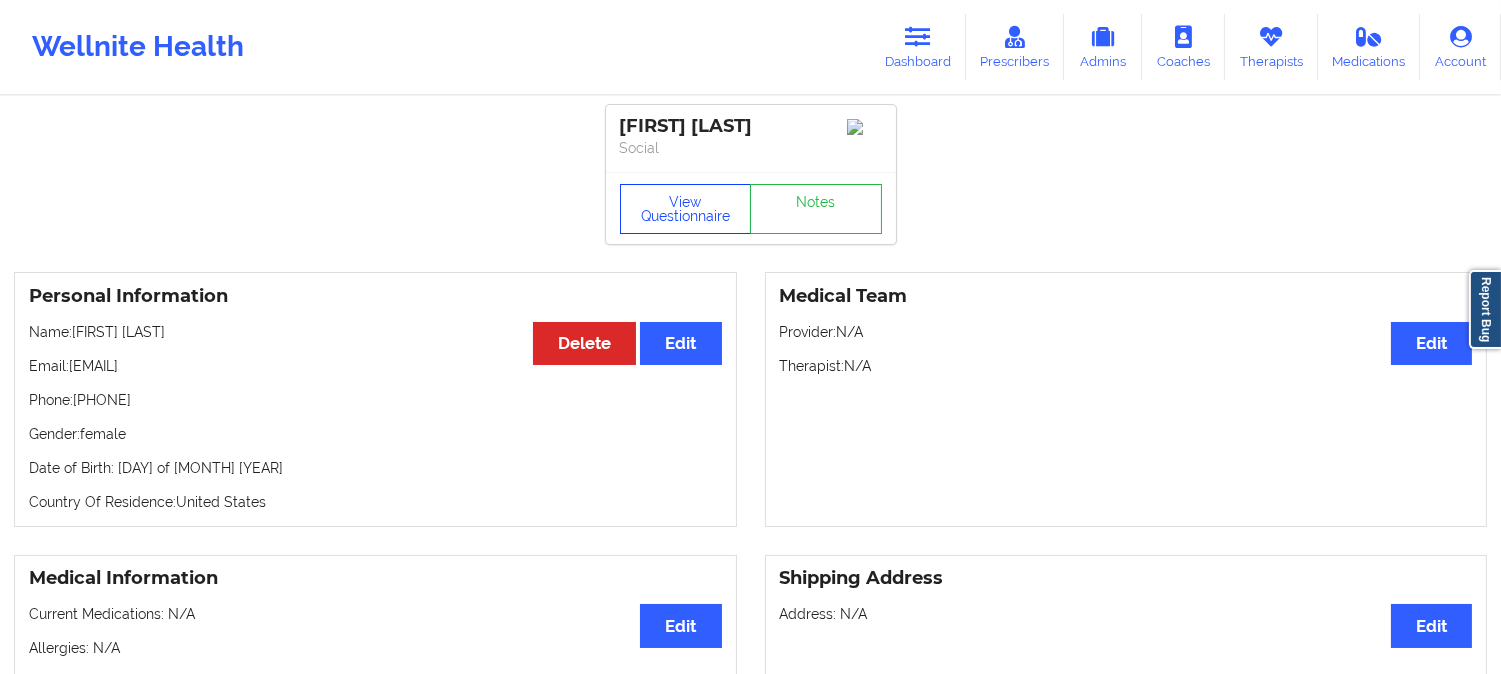 click on "View Questionnaire" at bounding box center (686, 209) 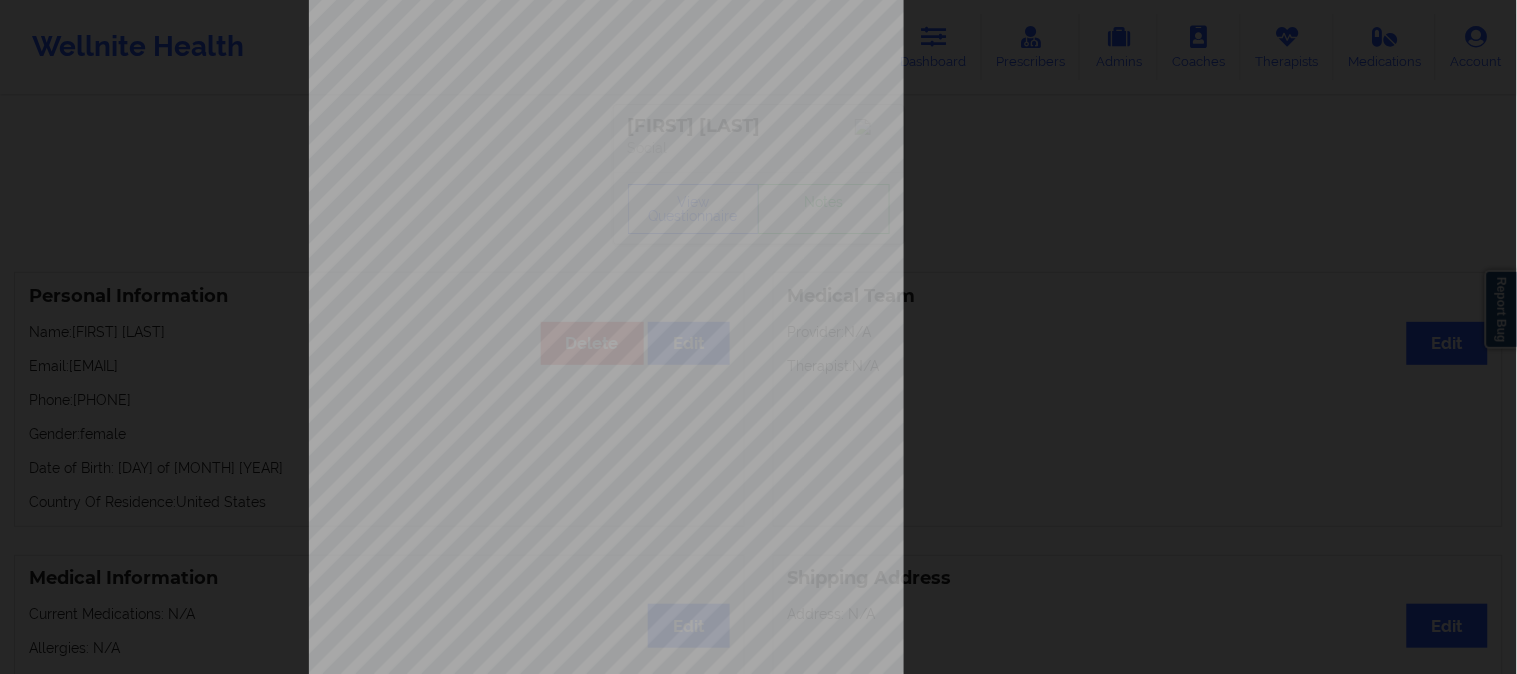 scroll, scrollTop: 280, scrollLeft: 0, axis: vertical 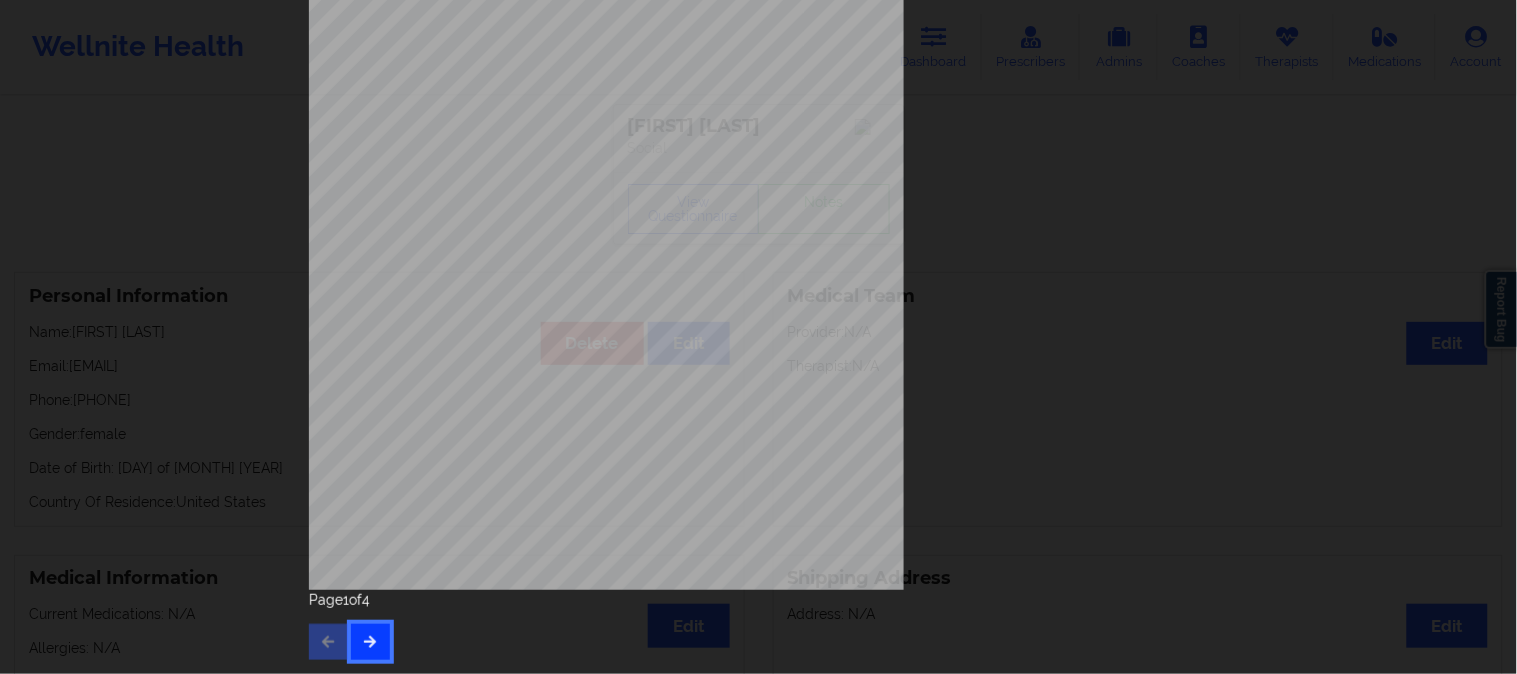 click at bounding box center (370, 641) 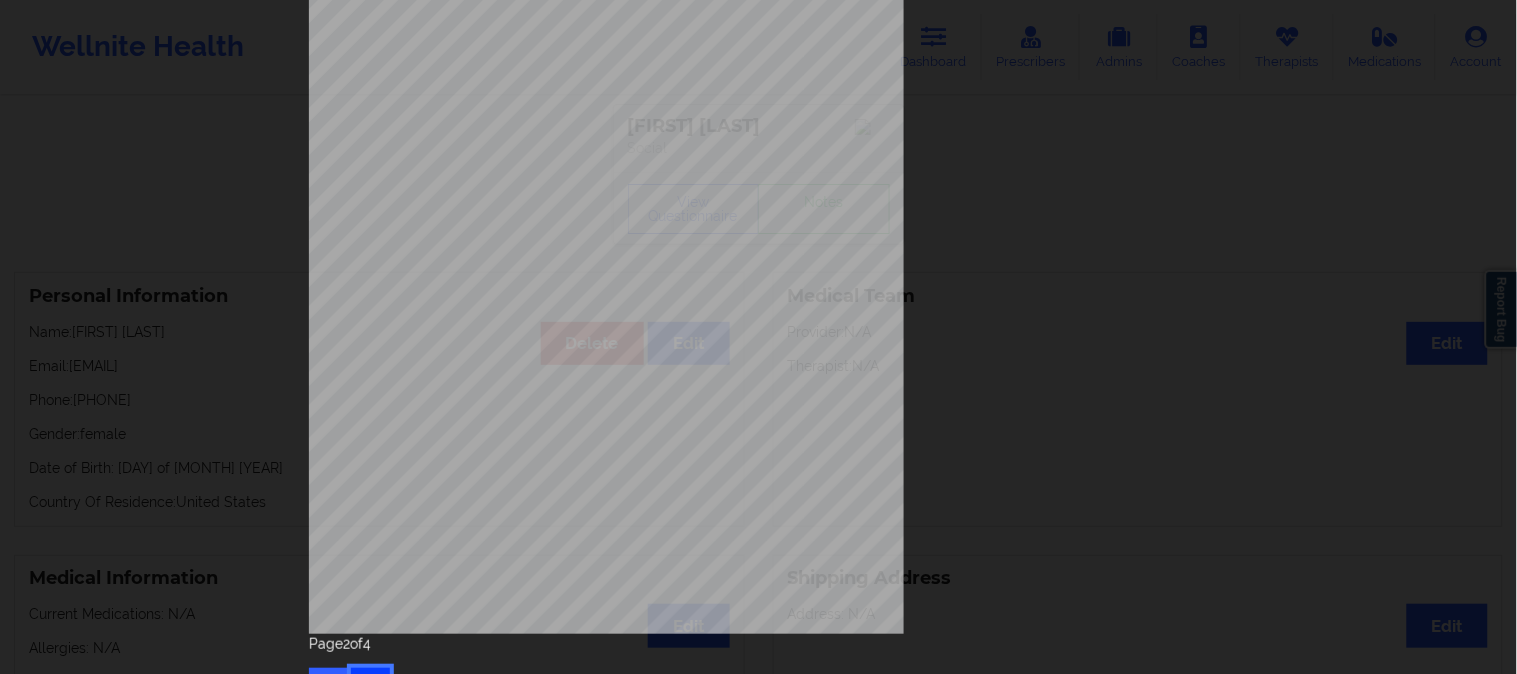 scroll, scrollTop: 280, scrollLeft: 0, axis: vertical 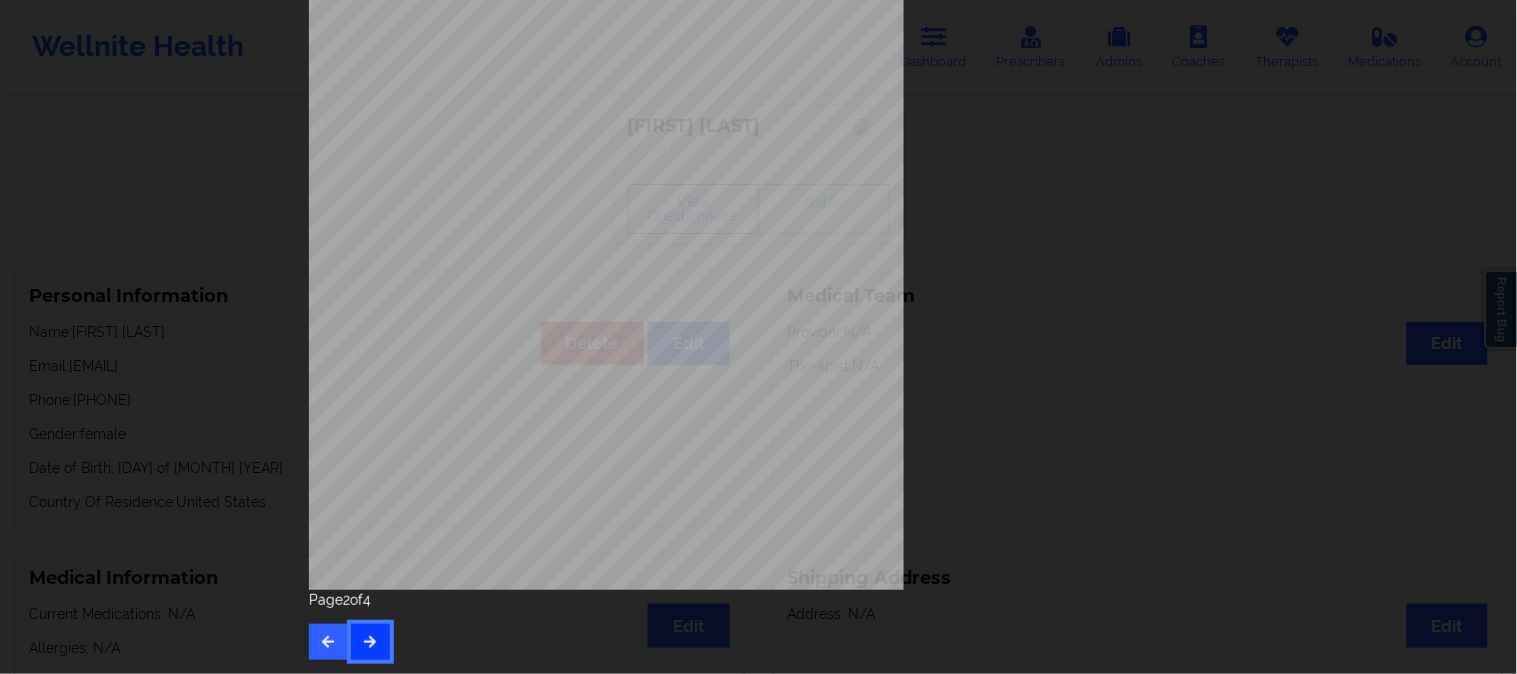 click at bounding box center (370, 641) 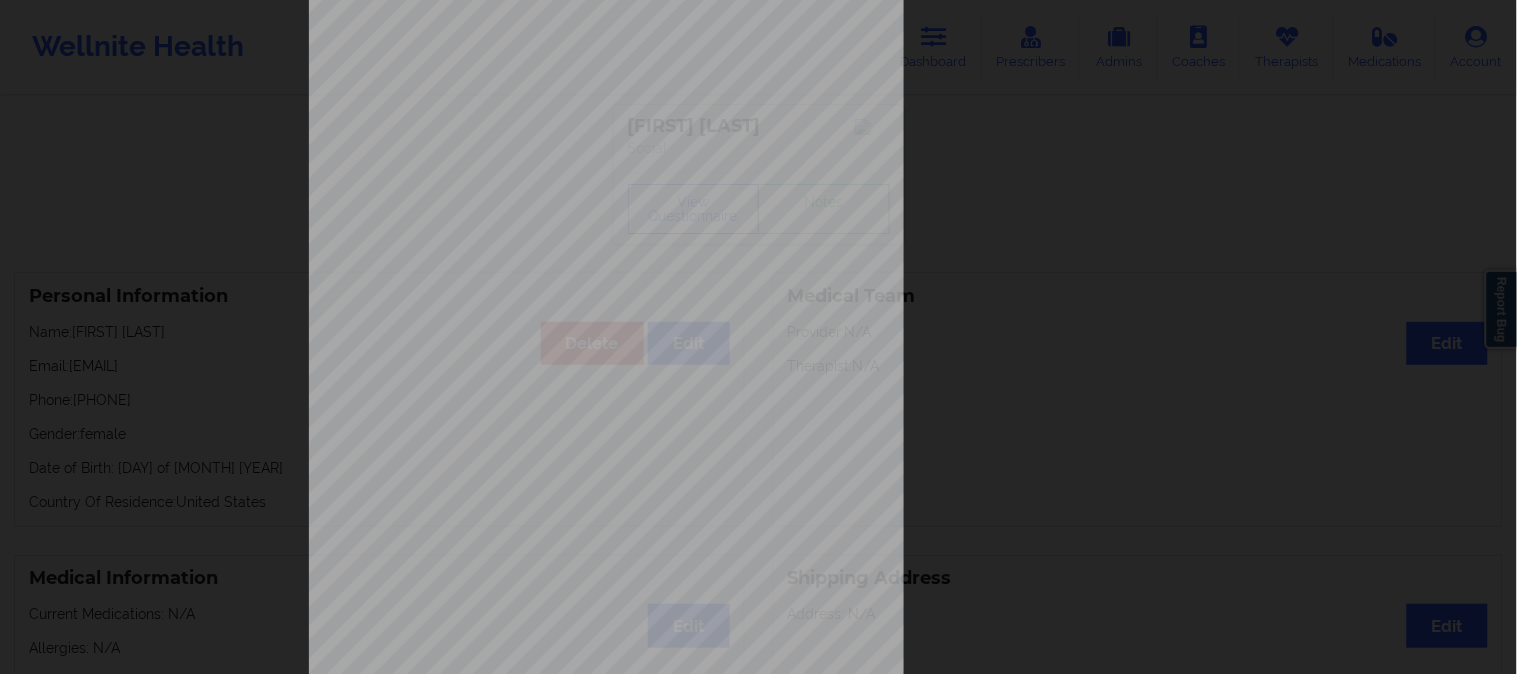 scroll, scrollTop: 280, scrollLeft: 0, axis: vertical 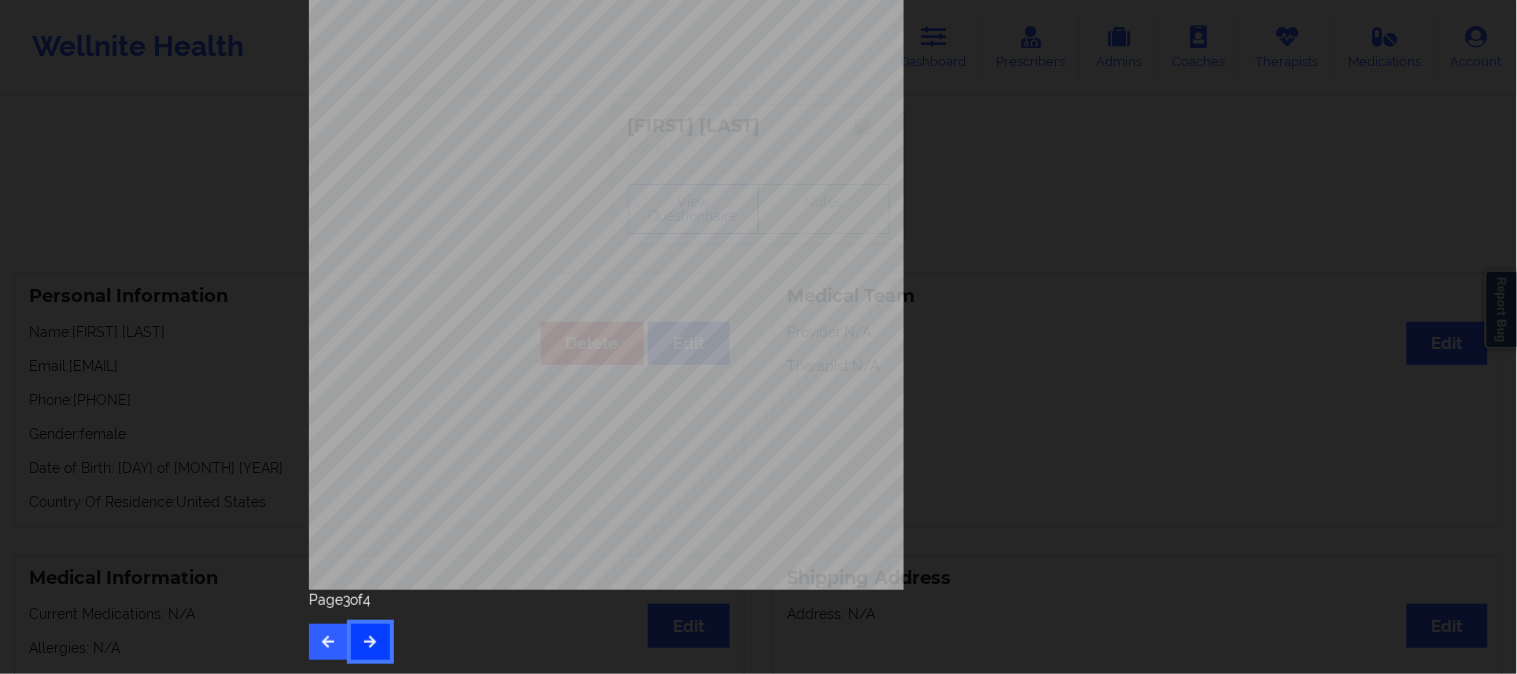 click at bounding box center [370, 642] 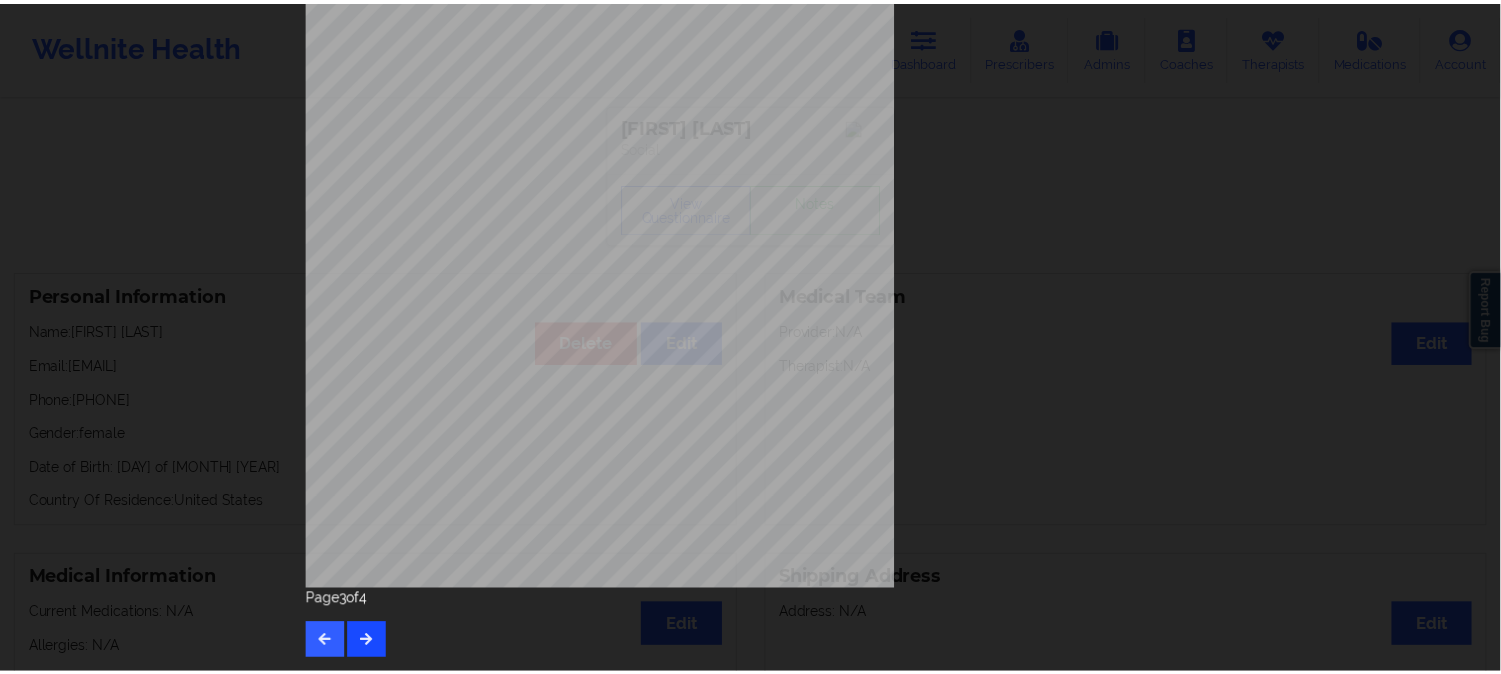 scroll, scrollTop: 0, scrollLeft: 0, axis: both 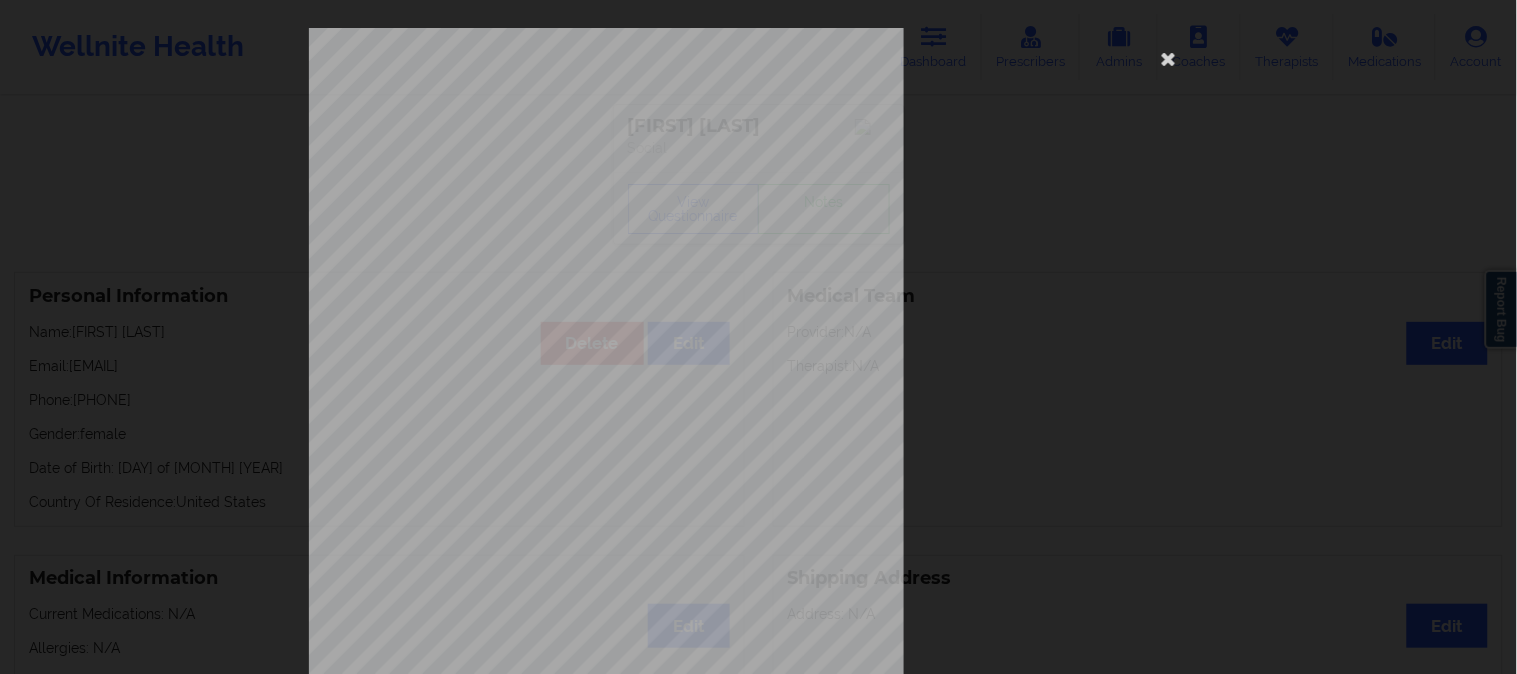 click on "Please feel free to provide us with any other additional details that have led you to cancel your membership with us. Wellnite, Inc 2025 {{page}}/{{pages}} Need Help? Email us: [EMAIL] Page  4  of  4" at bounding box center [758, 337] 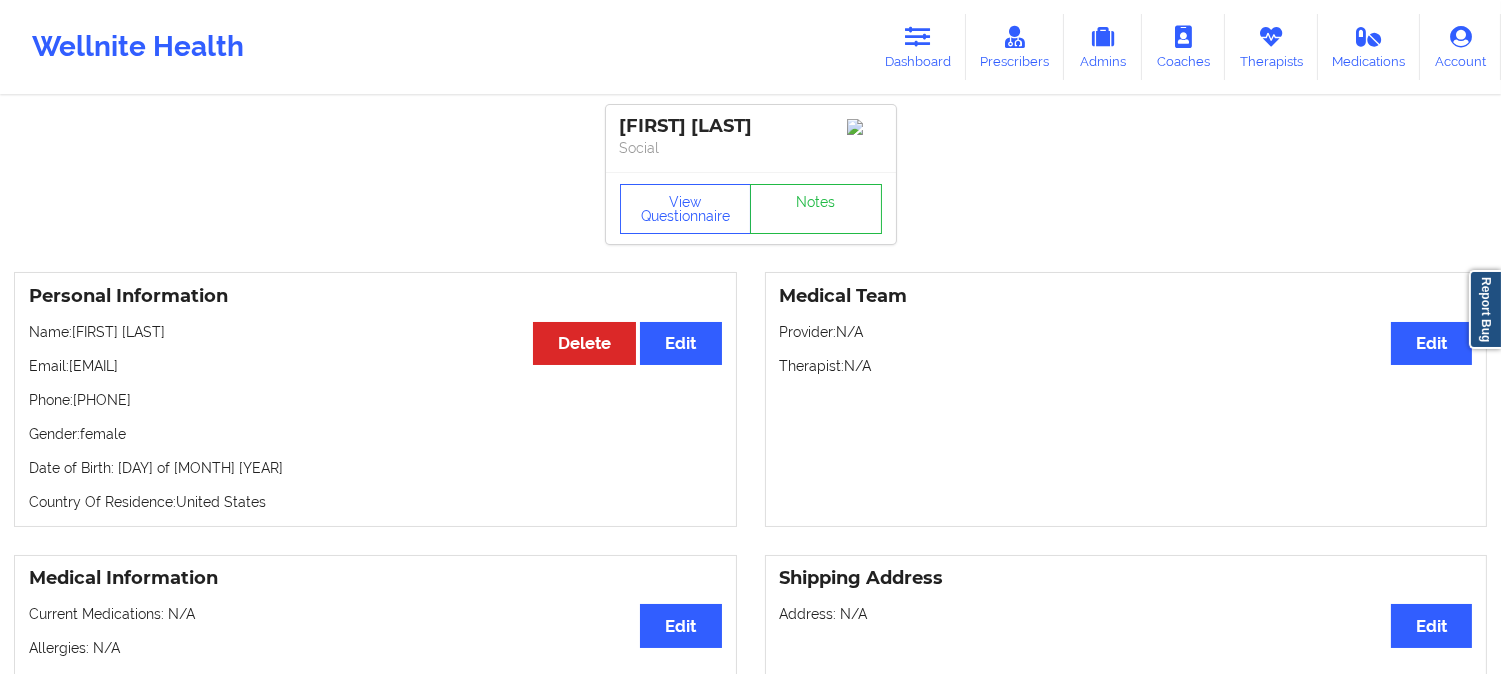 drag, startPoint x: 194, startPoint y: 405, endPoint x: 91, endPoint y: 402, distance: 103.04368 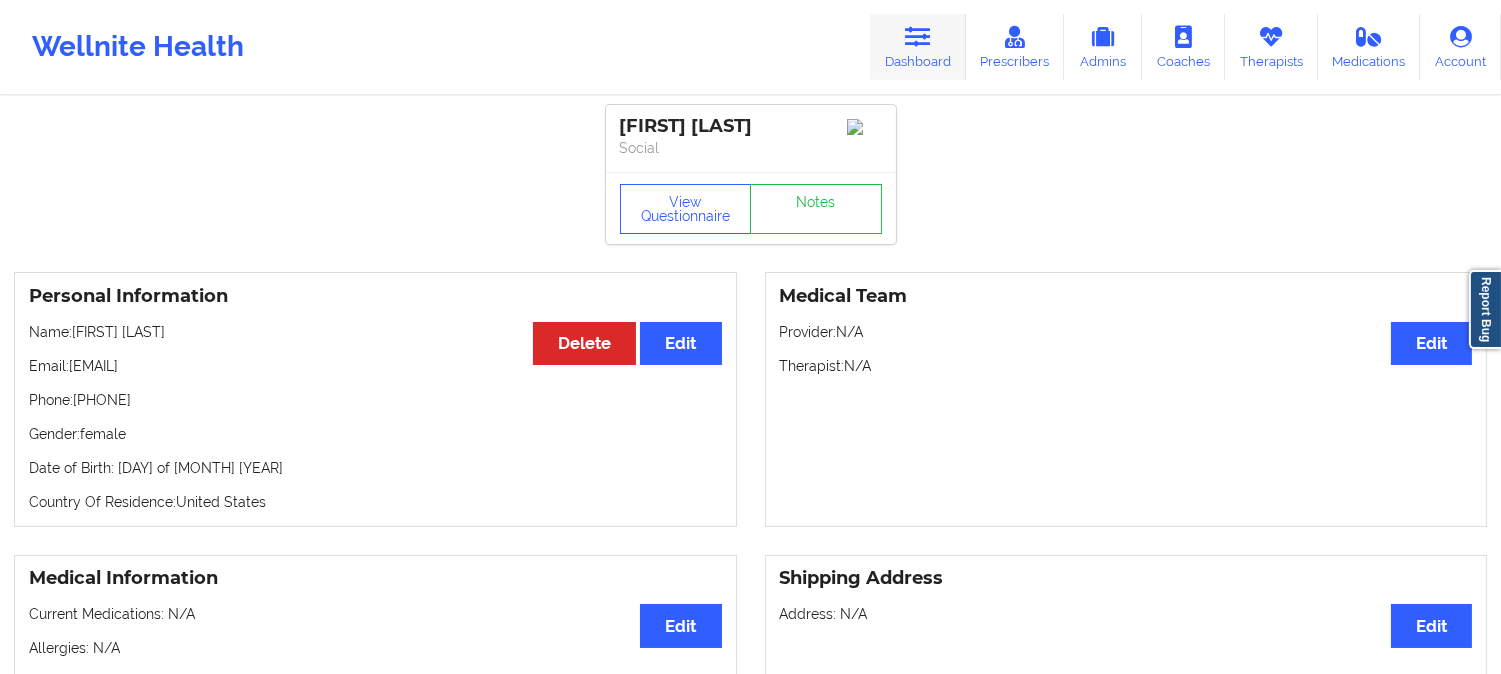 click at bounding box center [918, 37] 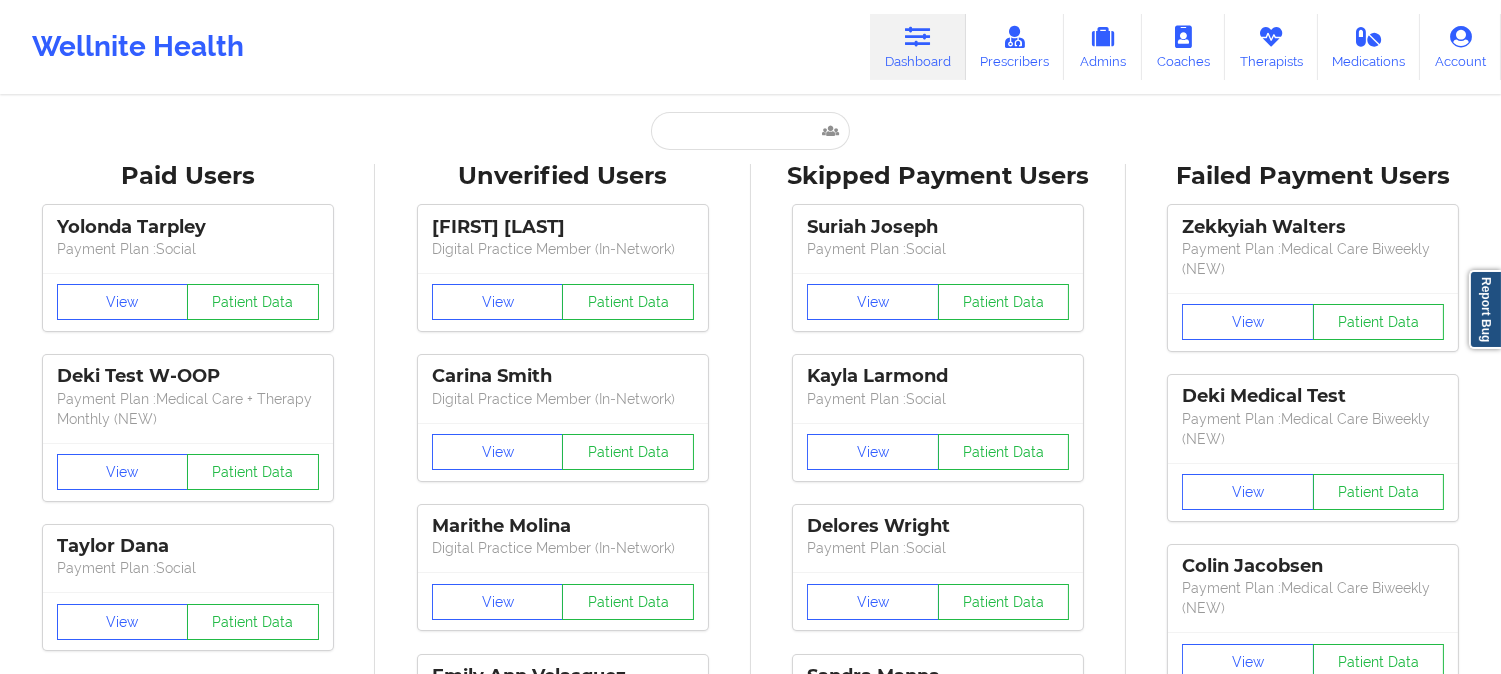 drag, startPoint x: 412, startPoint y: 117, endPoint x: 470, endPoint y: 143, distance: 63.560993 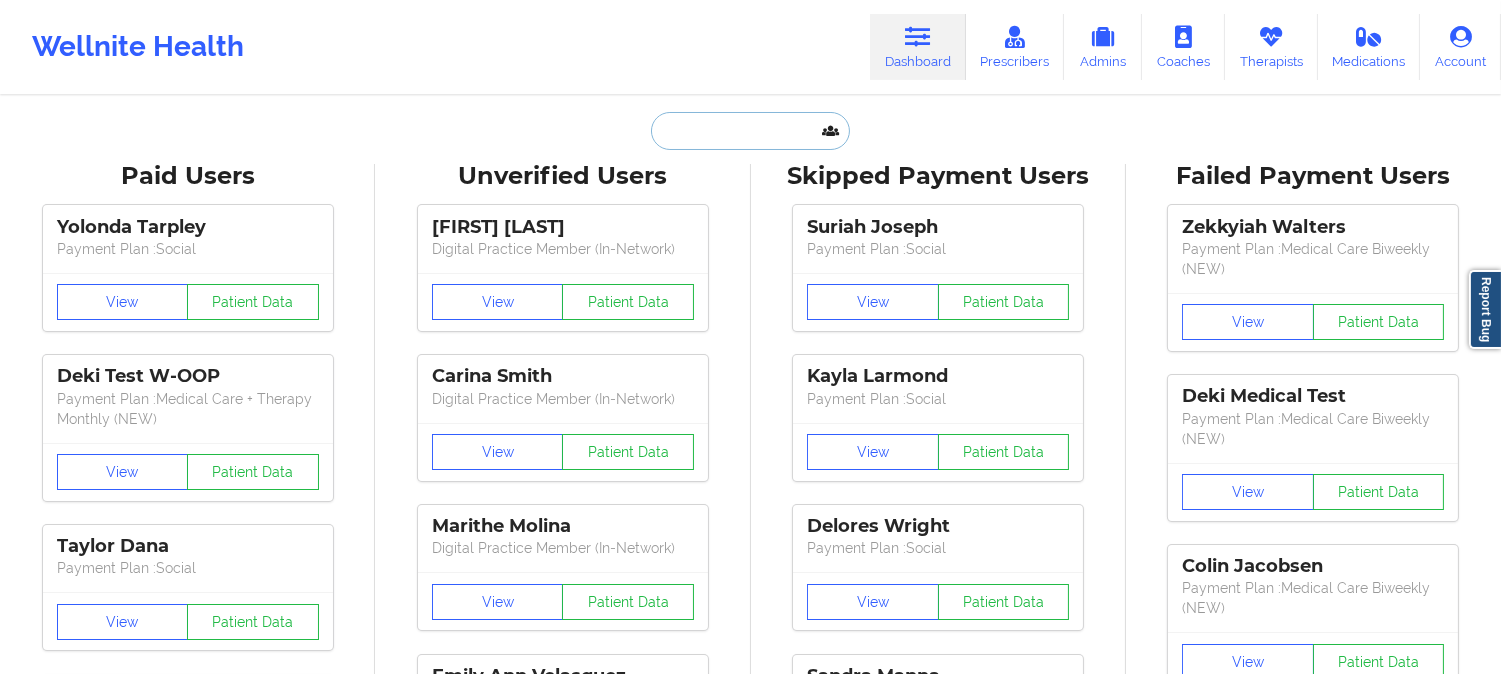 click at bounding box center [750, 131] 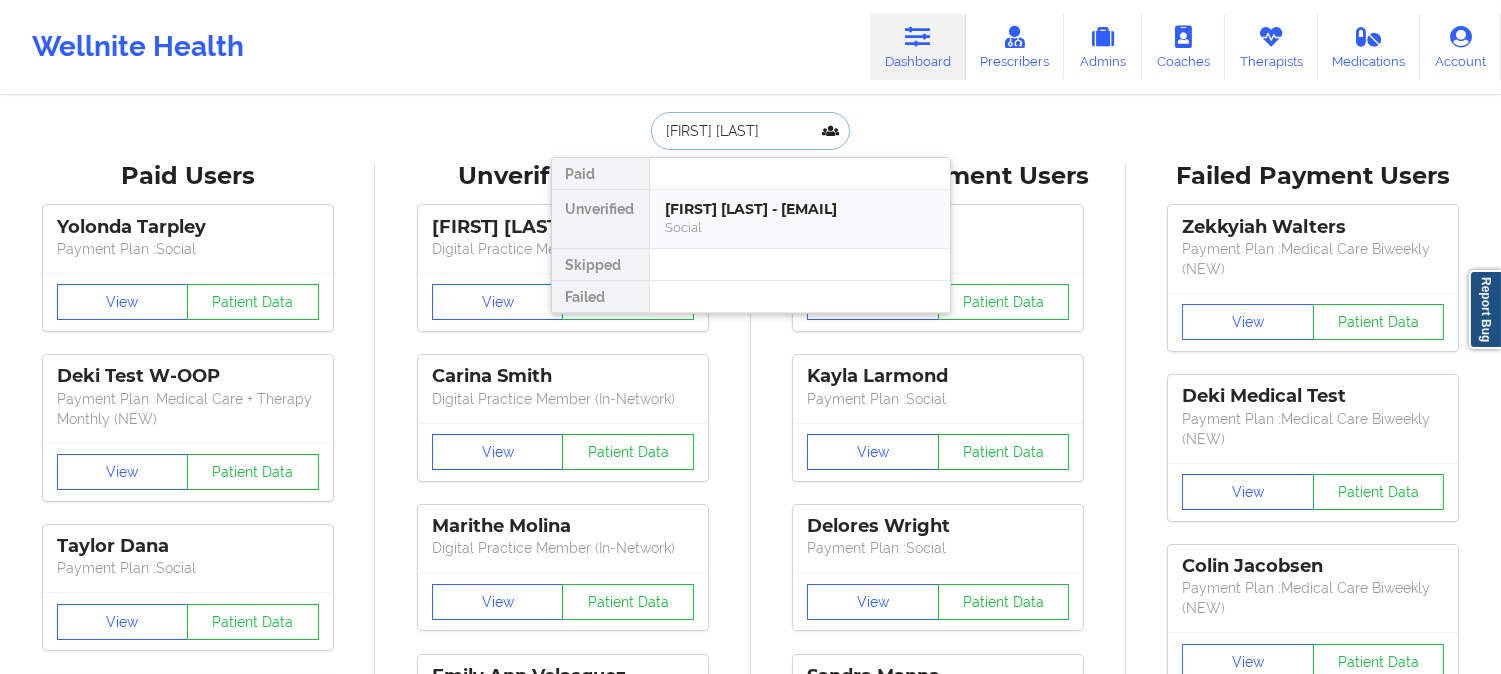 click on "Social" at bounding box center (800, 227) 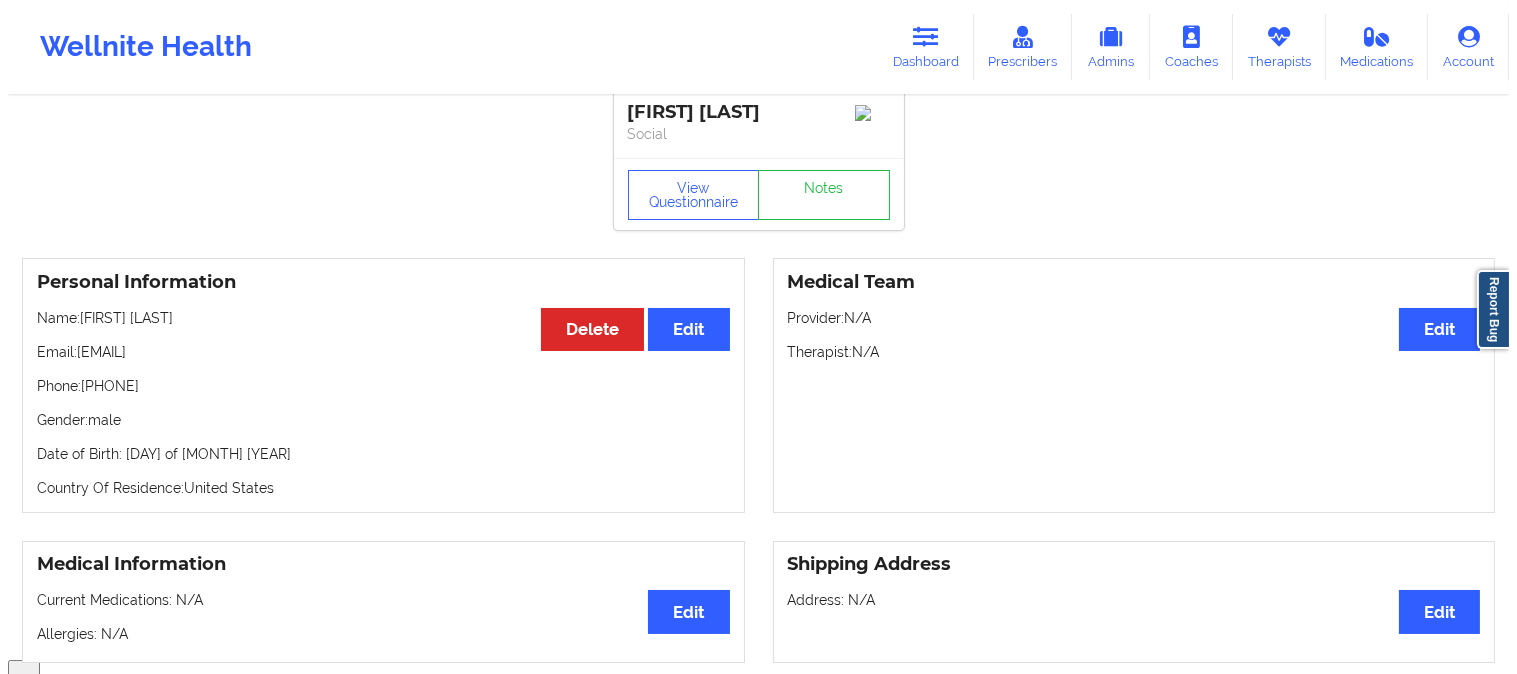 scroll, scrollTop: 0, scrollLeft: 0, axis: both 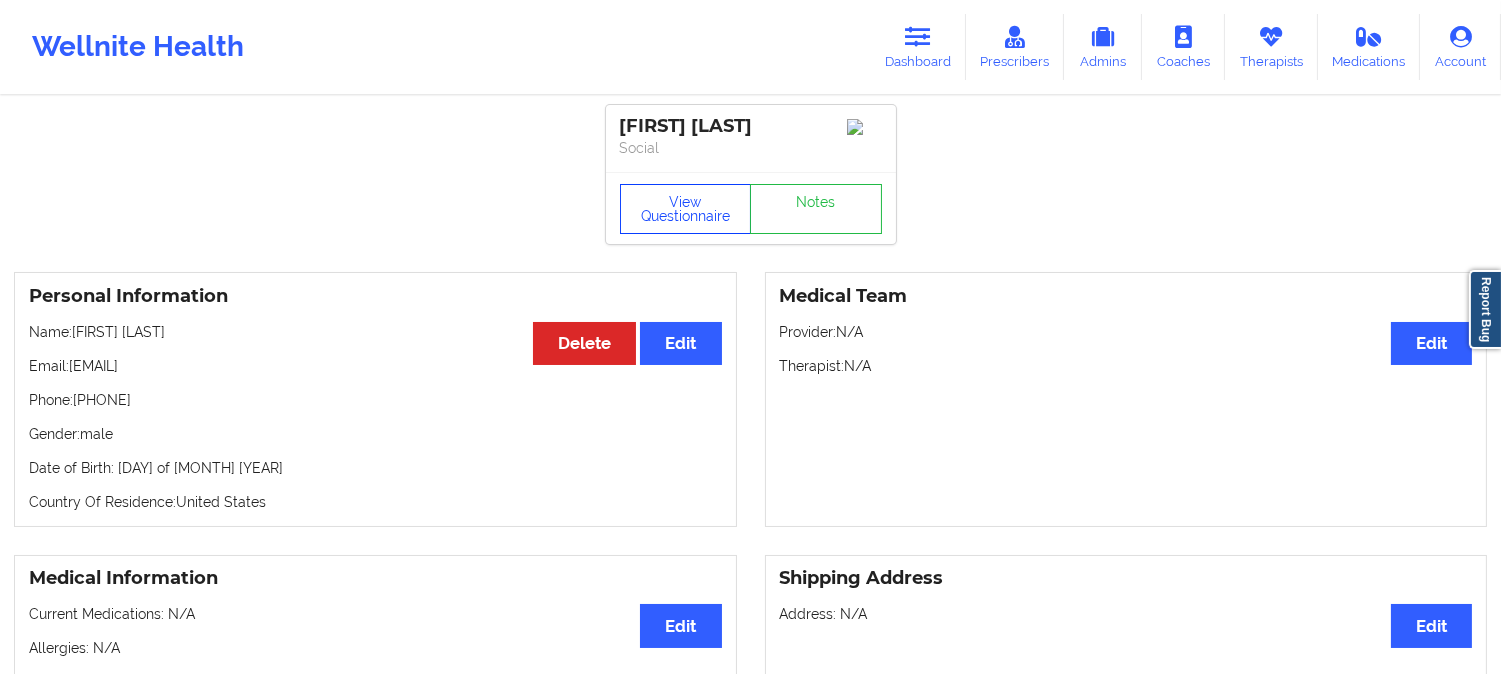 click on "View Questionnaire" at bounding box center [686, 209] 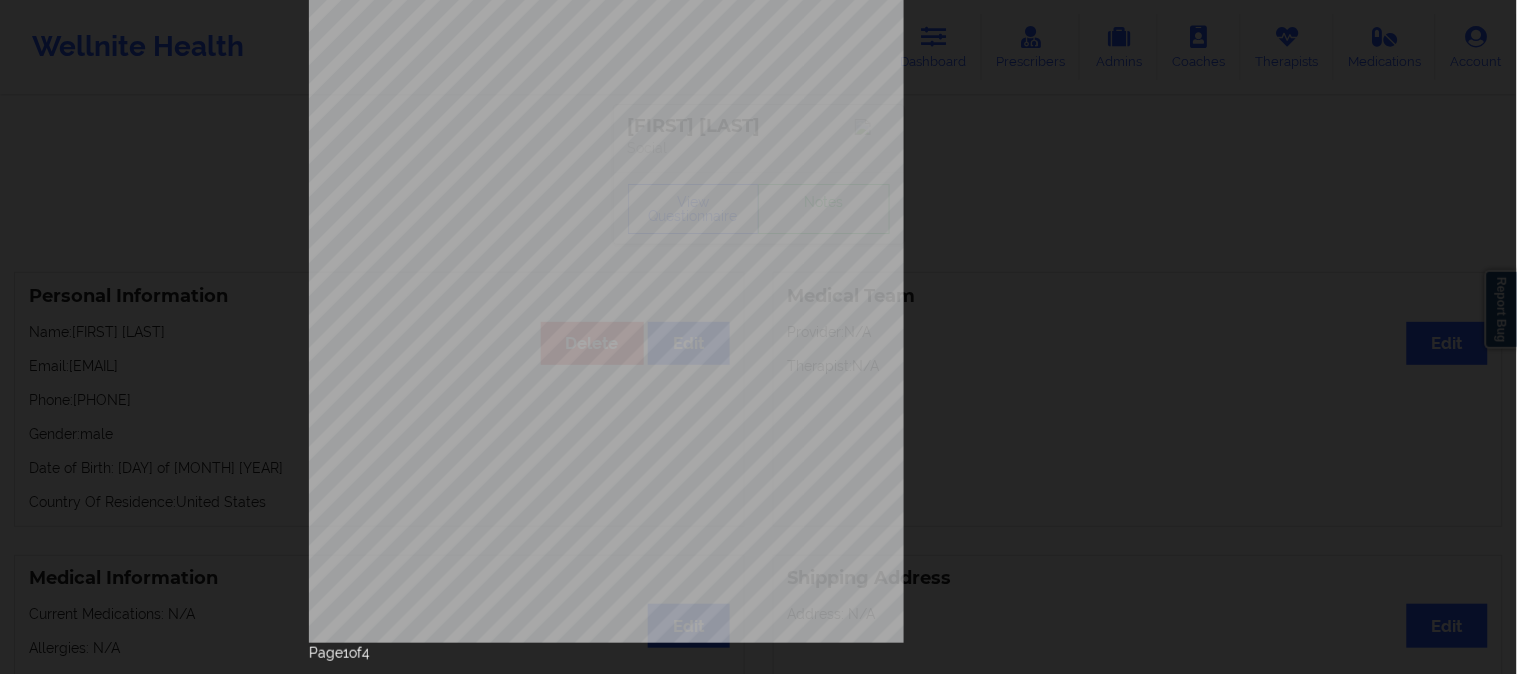 scroll, scrollTop: 280, scrollLeft: 0, axis: vertical 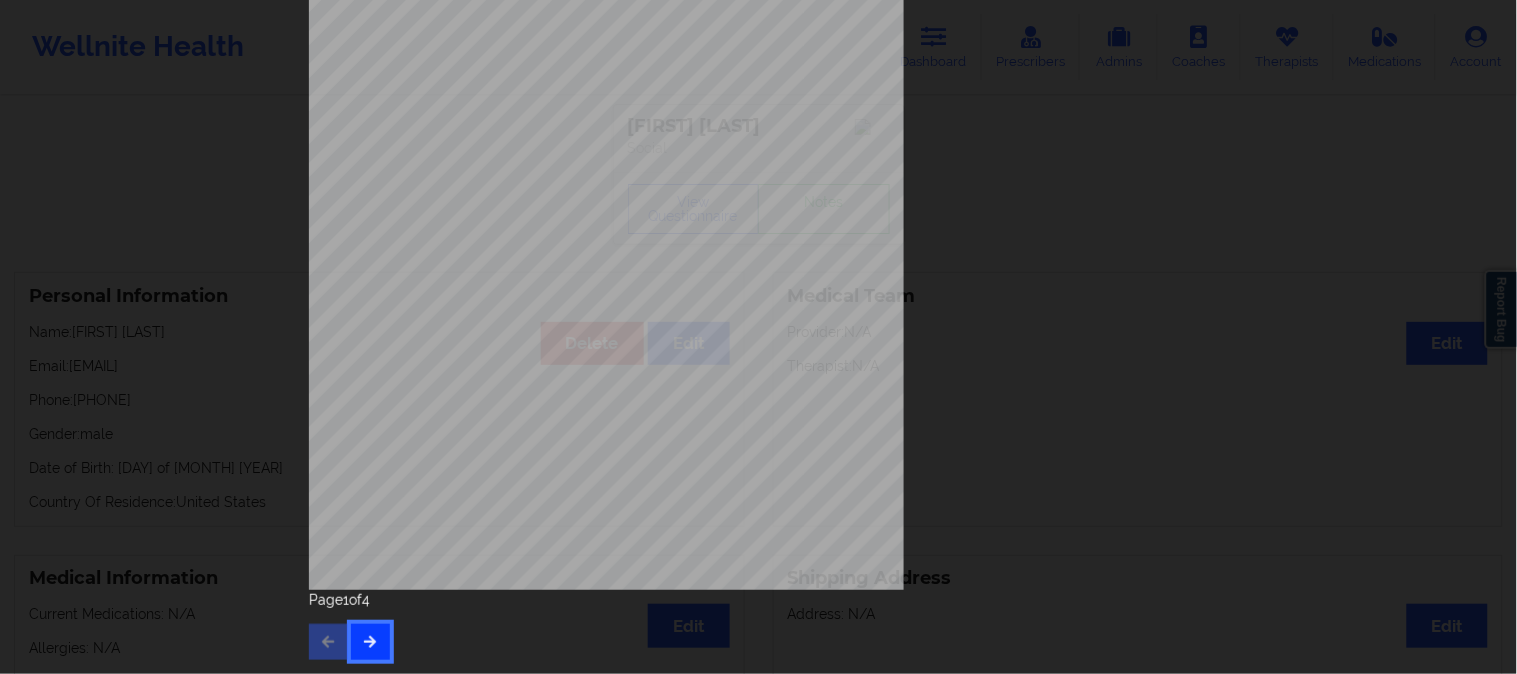 click at bounding box center (370, 642) 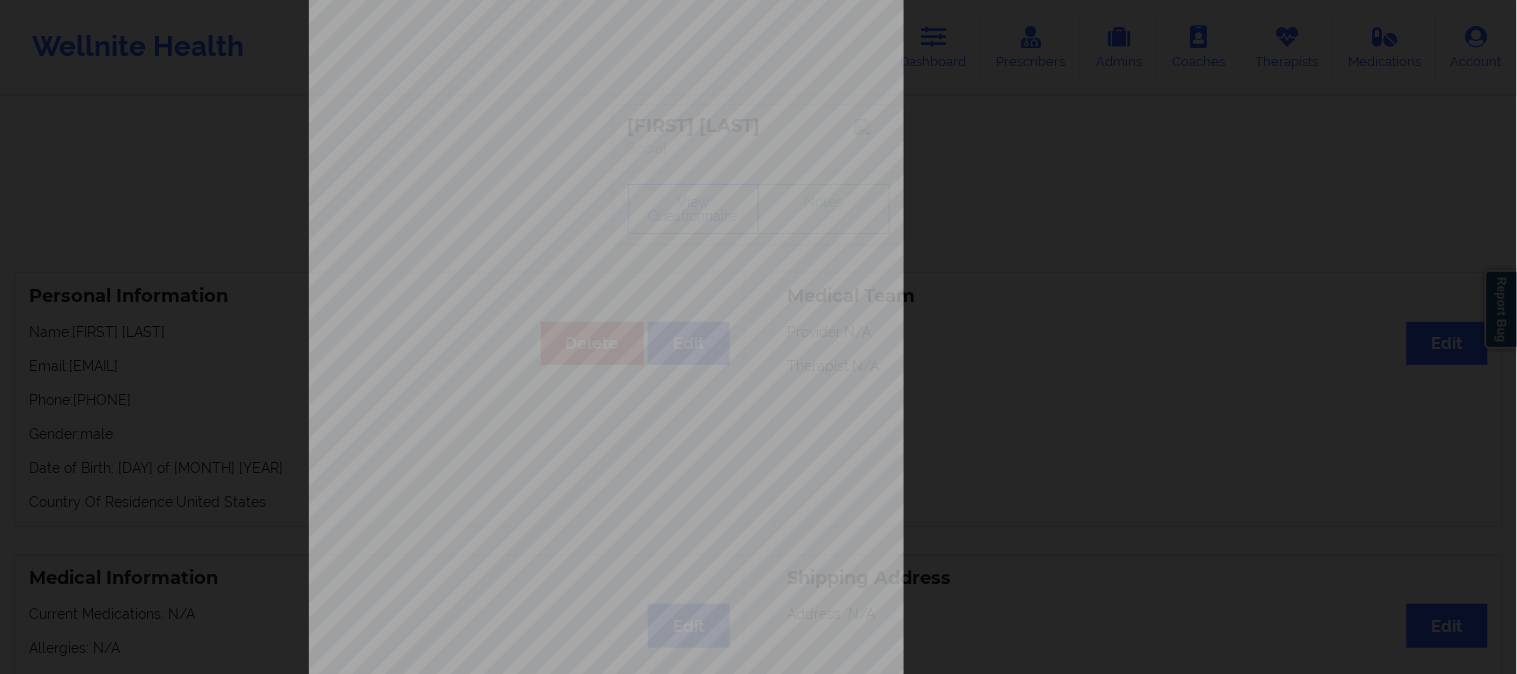 scroll, scrollTop: 280, scrollLeft: 0, axis: vertical 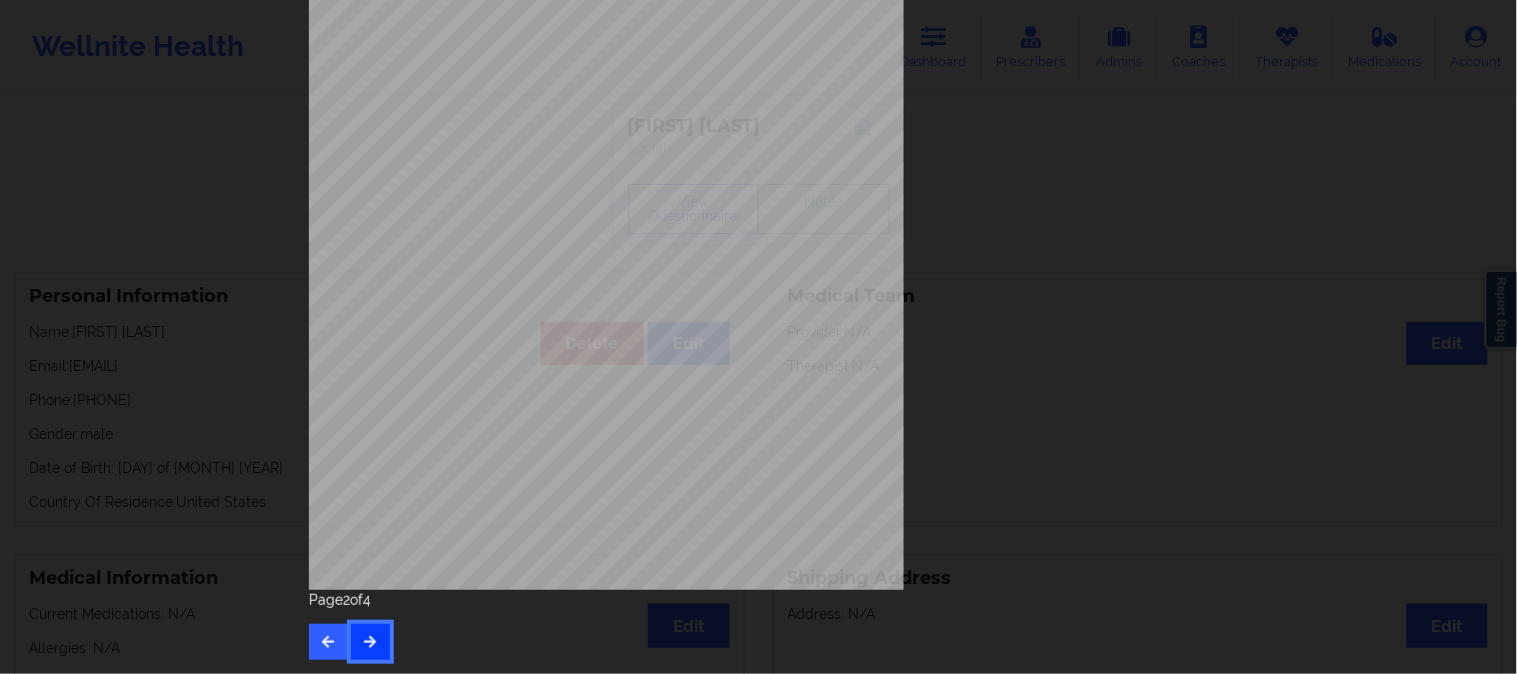 click at bounding box center [370, 642] 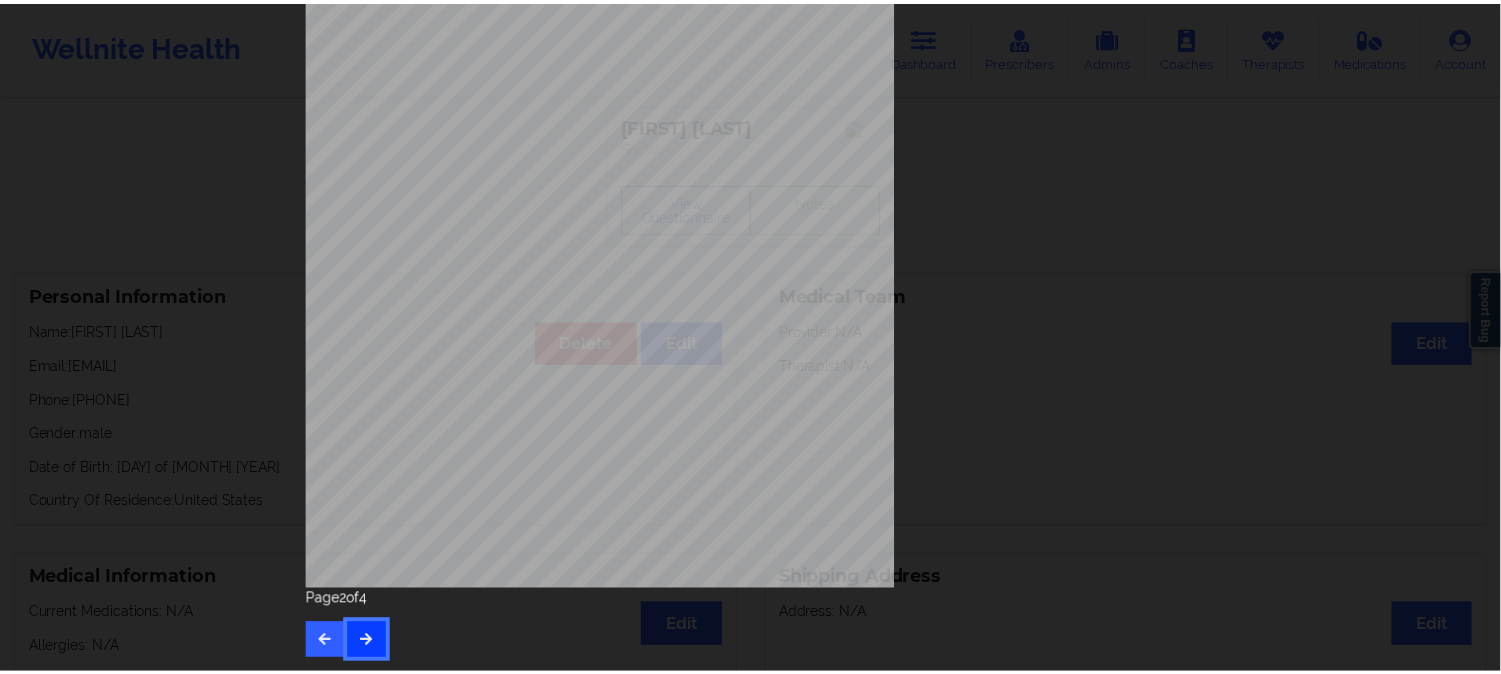 scroll, scrollTop: 0, scrollLeft: 0, axis: both 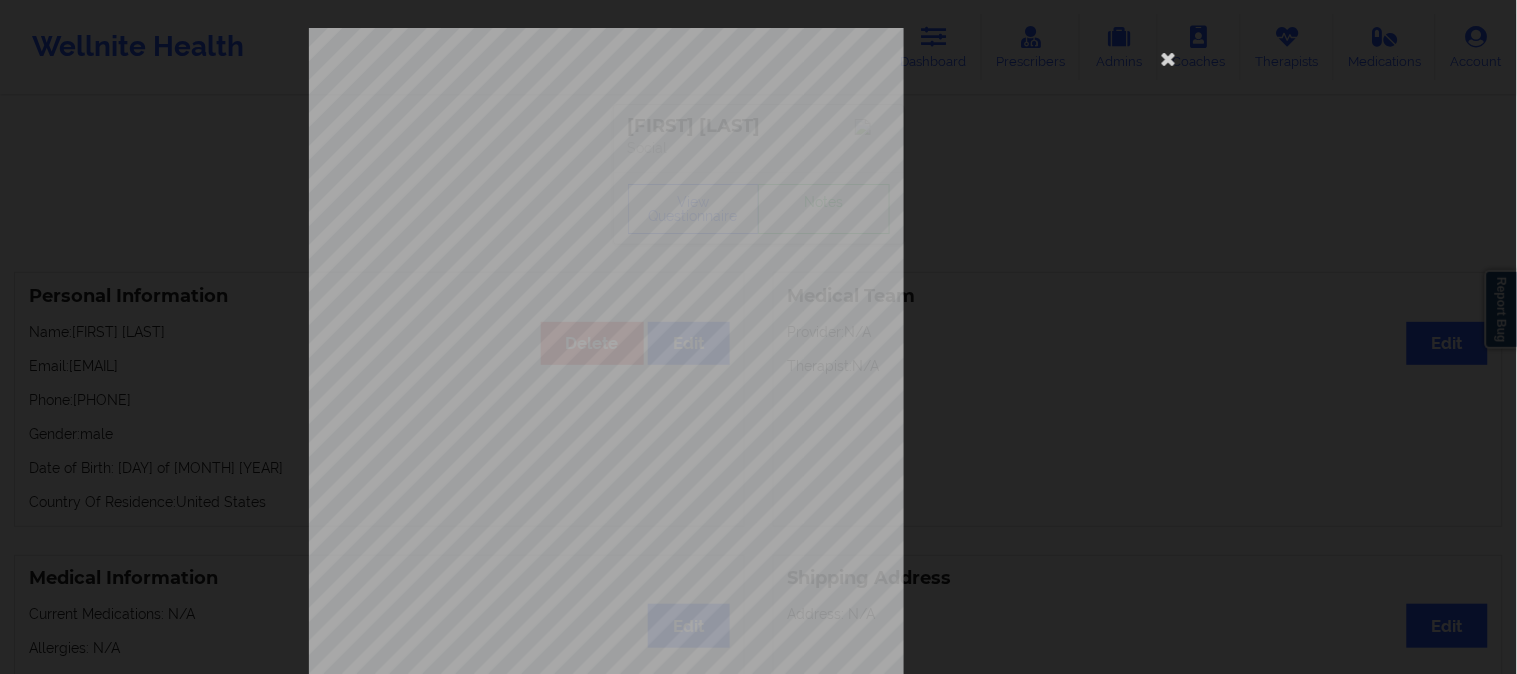 click on "commercial Insurance Member ID for patient This patient has not provided his Member ID Insurance company name details by patient This patient has not provided the name of insurance company Insurance Company Identity number by patient This patient has not provided the identity number of insurance Insurance dependency status details by patient This patient has not provided his/her dependency status of insurance Payment plan chosen by patient together Currently Suicidal None Local Pharmacy Data None Where patient came from Word of mouth Job Information None no Cancellation Survey Data Why do you want to cancel ? How many appointments have you had with Wellnite (including both therapist and mental health coach appointments) ? Do you have healthcare insurance ? Have you been treated for anxiety and/or depression in the past ? Are you currently taking any medication for anxiety and/or depression ? How would you rate your overall experience with your doctor/provider ? Which of the following would make W Page  3 4" at bounding box center (758, 337) 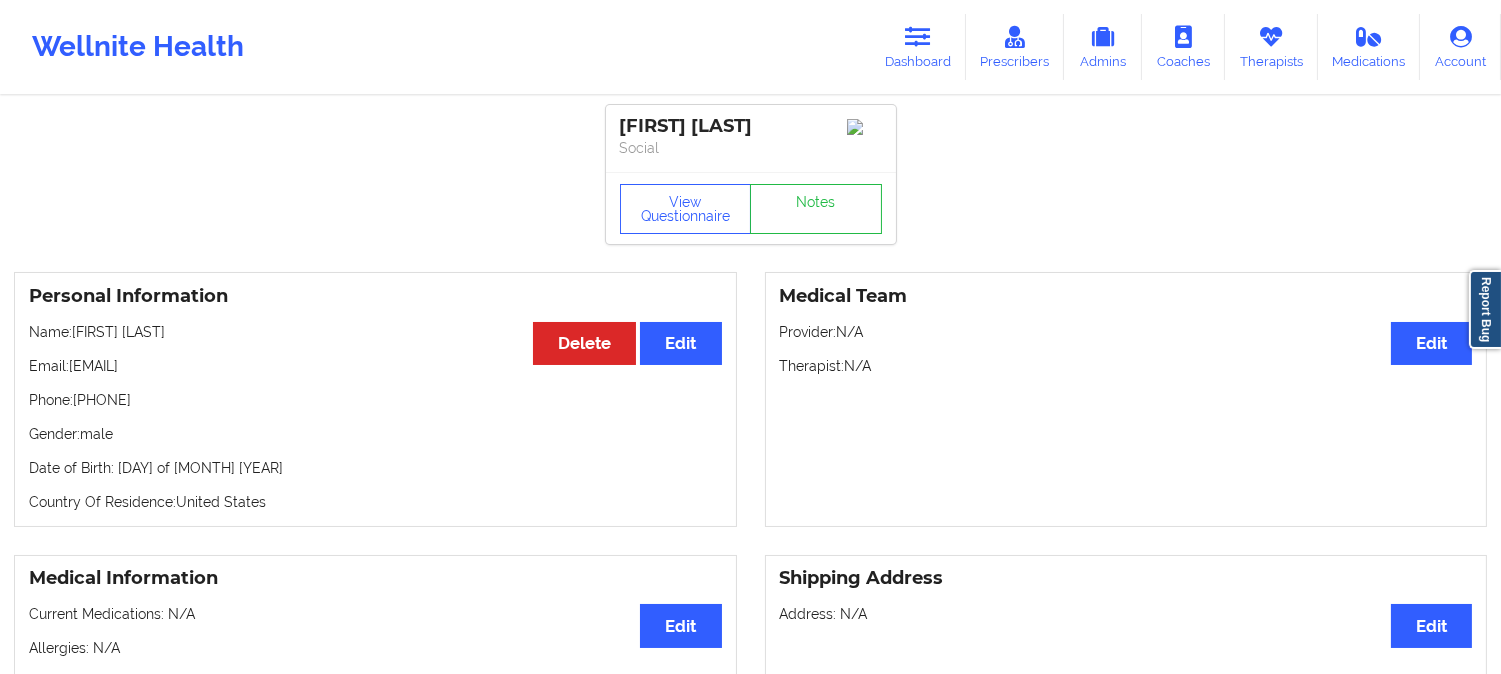 click on "Name:  [FIRST] [LAST] Email:  [EMAIL] Phone:  [PHONE] Gender:  male Date of Birth:   [DAY] of [MONTH] [YEAR] Country Of Residence: United States Medical Team Edit Provider:  N/A Therapist:  N/A Medical Information Edit Current Medications:   N/A Allergies:   N/A Shipping Address Edit Address:   N/A Medical Co-pay/insur responsibility Edit Current session (one time charge): N/A Recurring co-pay charge - all prescriber sessions :   N/A Recurring co-pay charge - prescriber 10 min :   N/A Recurring co-pay charge - prescriber 30 min :   N/A Therapy Co-pay/insur responsibility Edit Current session (one time charge): N/A Recurring co-pay charge - all therapy sessions :   N/A Recurring co-pay charge - therapy 30 min :   N/A Recurring co-pay charge - therapy 45 min :   N/A Recurring co-pay charge - therapy 60 min :   N/A State of Residence Edit State:   New York Insurance Address Street address:   N/A City:  N/A State:  N/A" at bounding box center [750, 1003] 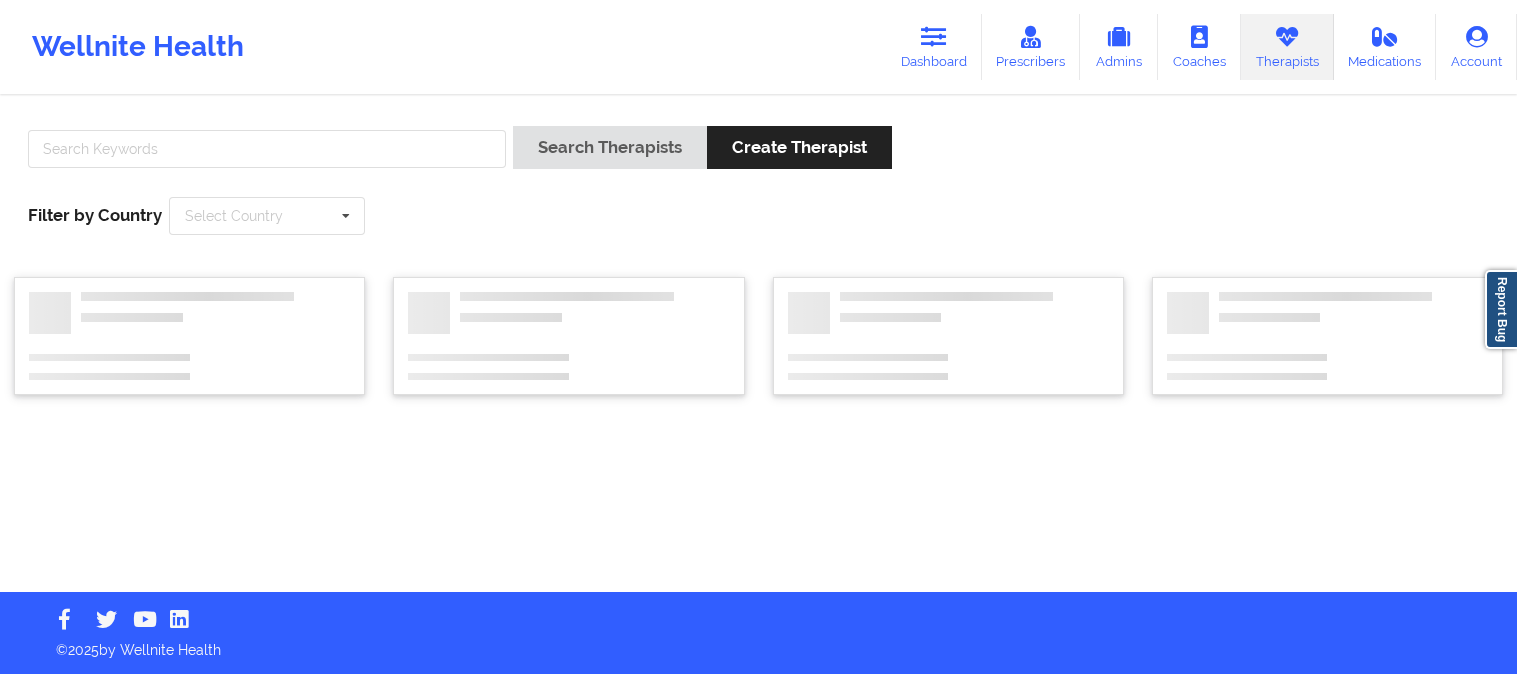 scroll, scrollTop: 0, scrollLeft: 0, axis: both 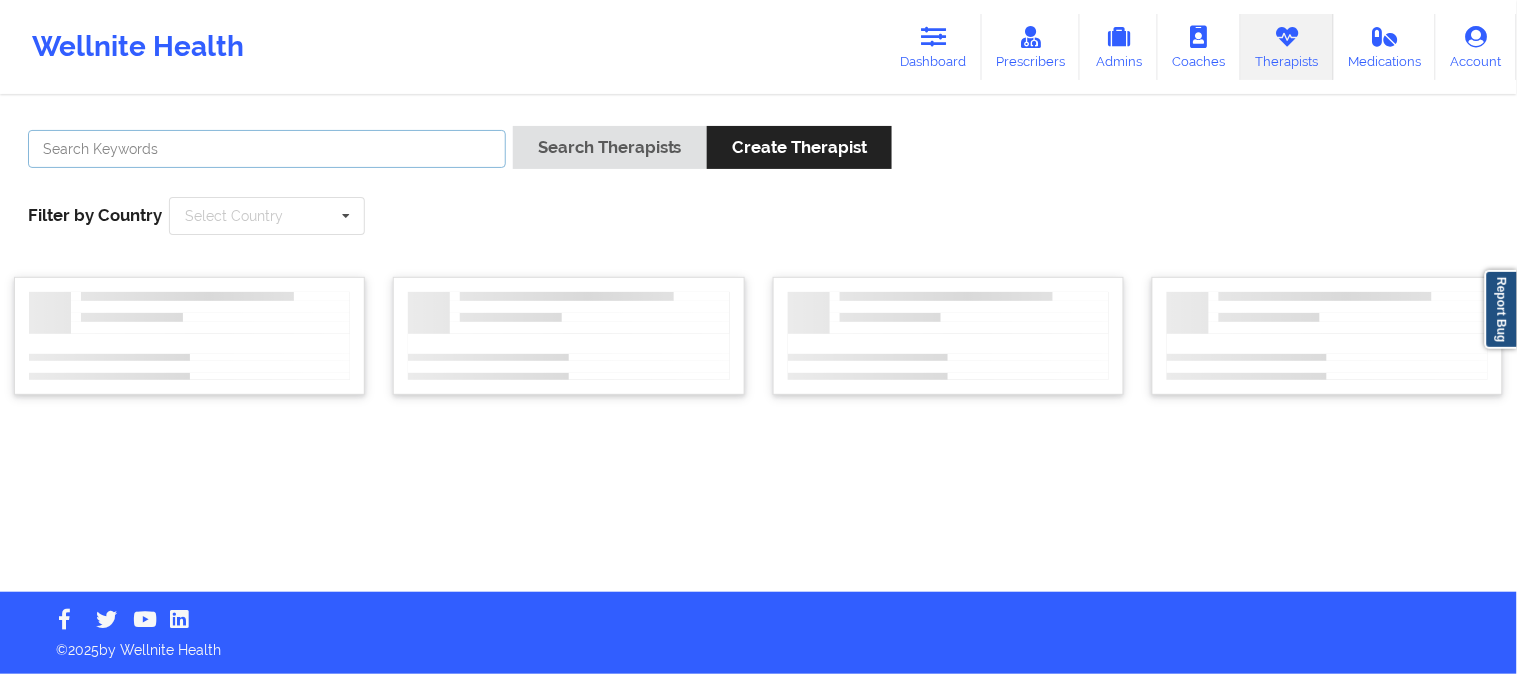 click at bounding box center [267, 149] 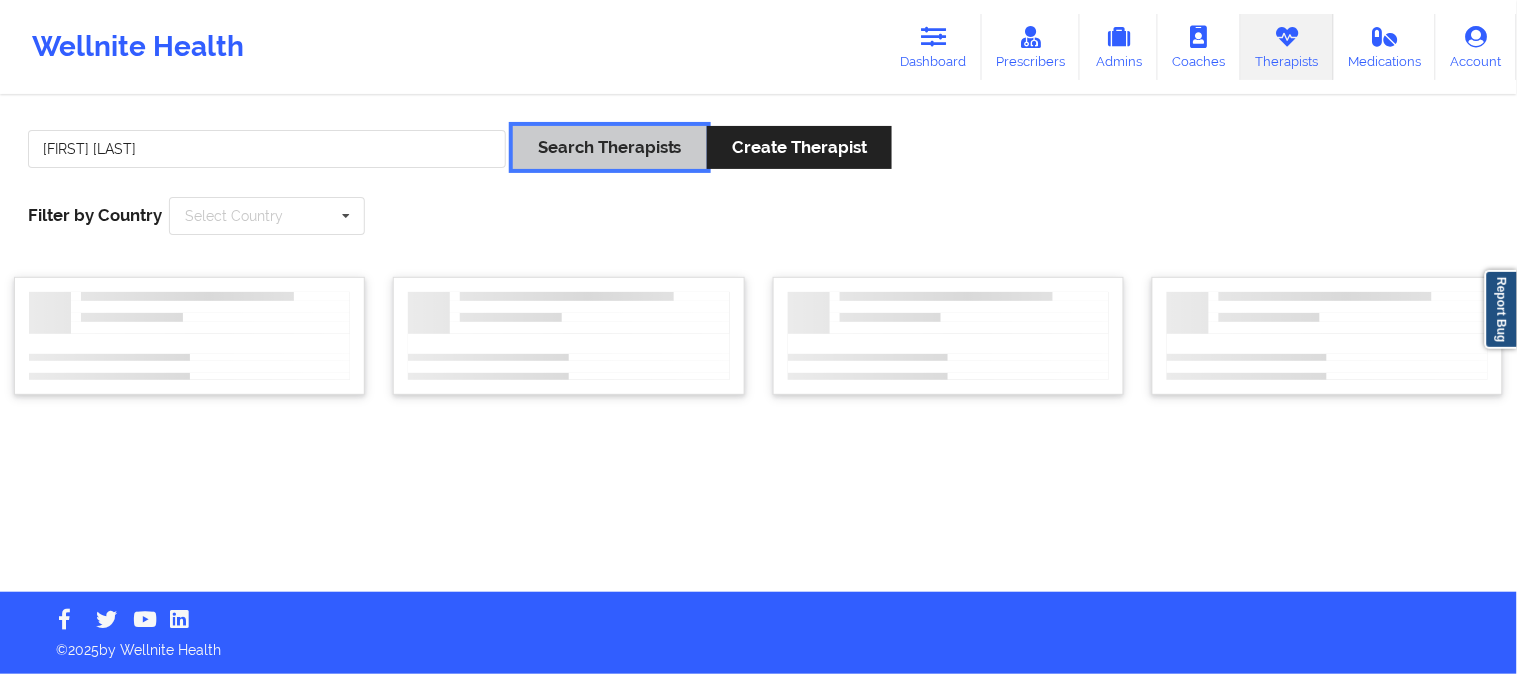 click on "Search Therapists" at bounding box center [610, 147] 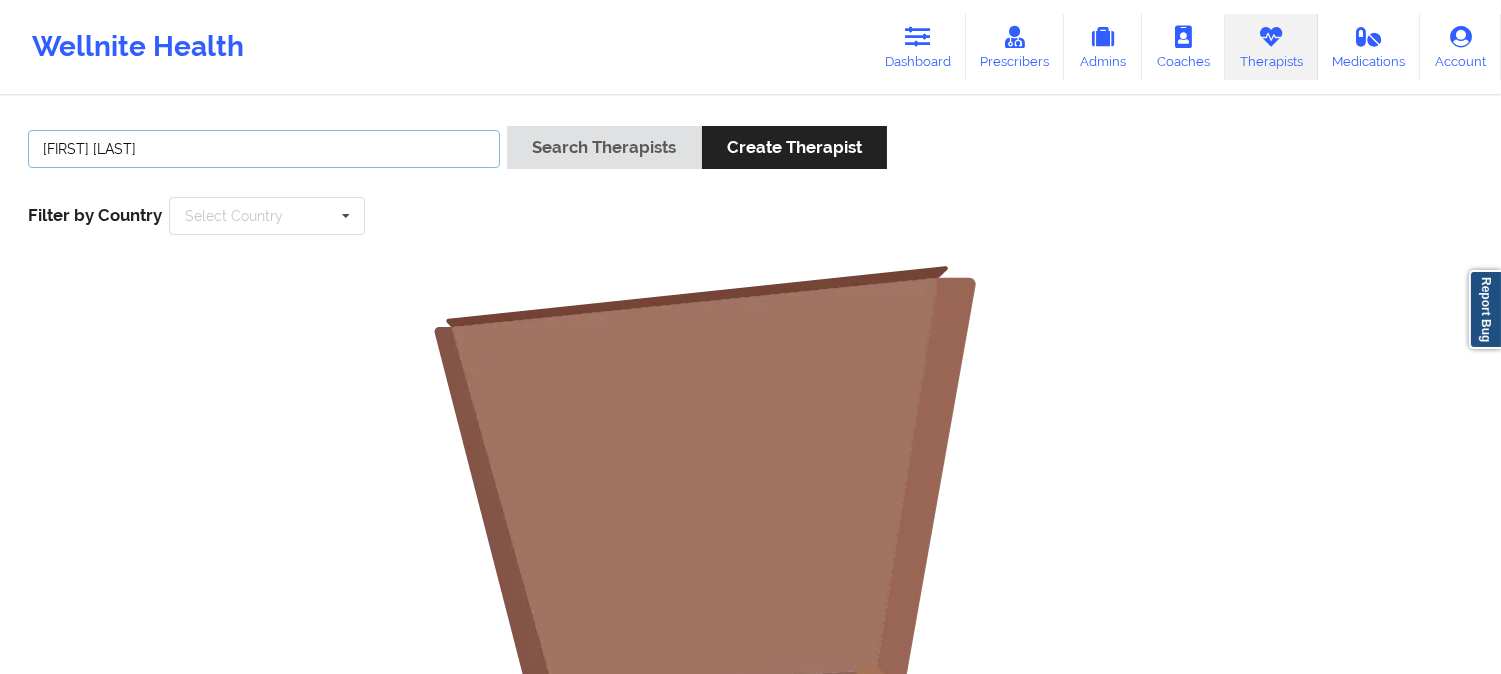 click on "Carlina Leon" at bounding box center (264, 149) 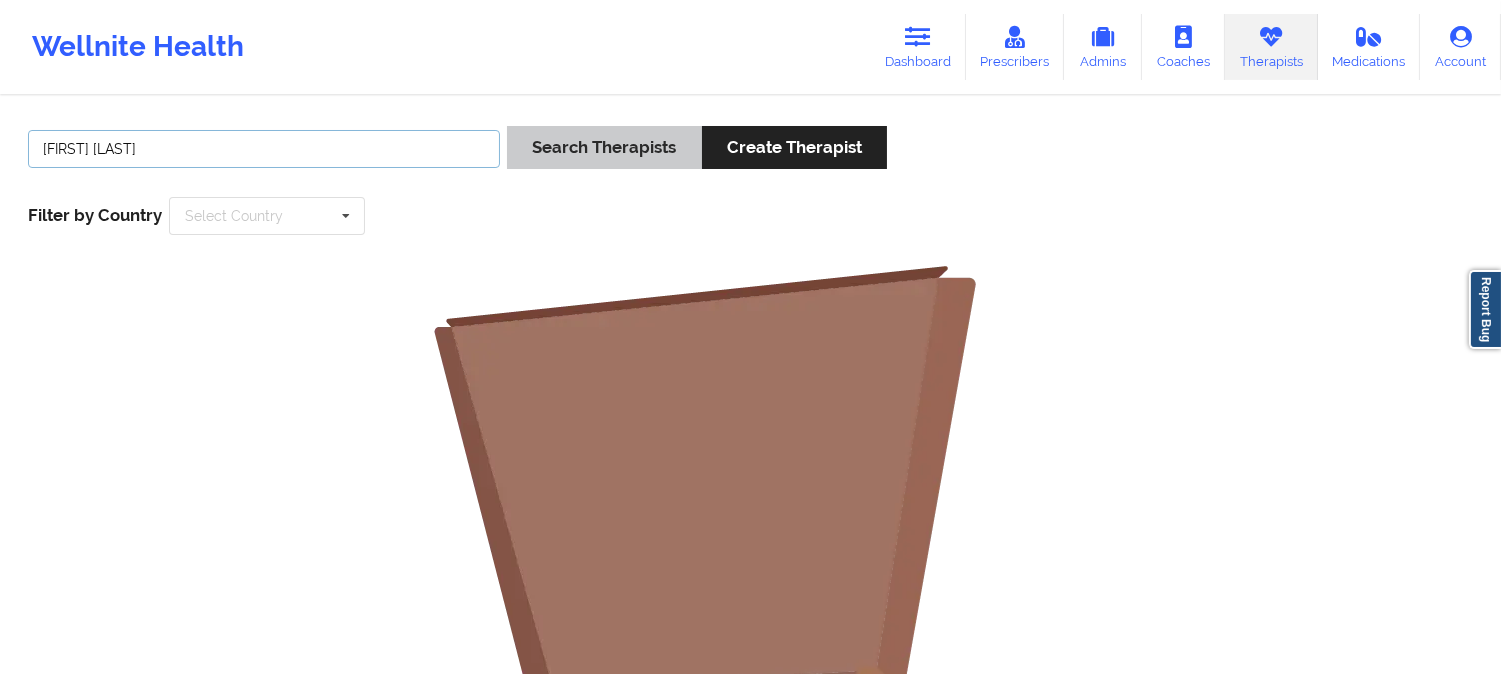 type on "Nicole Thweatt" 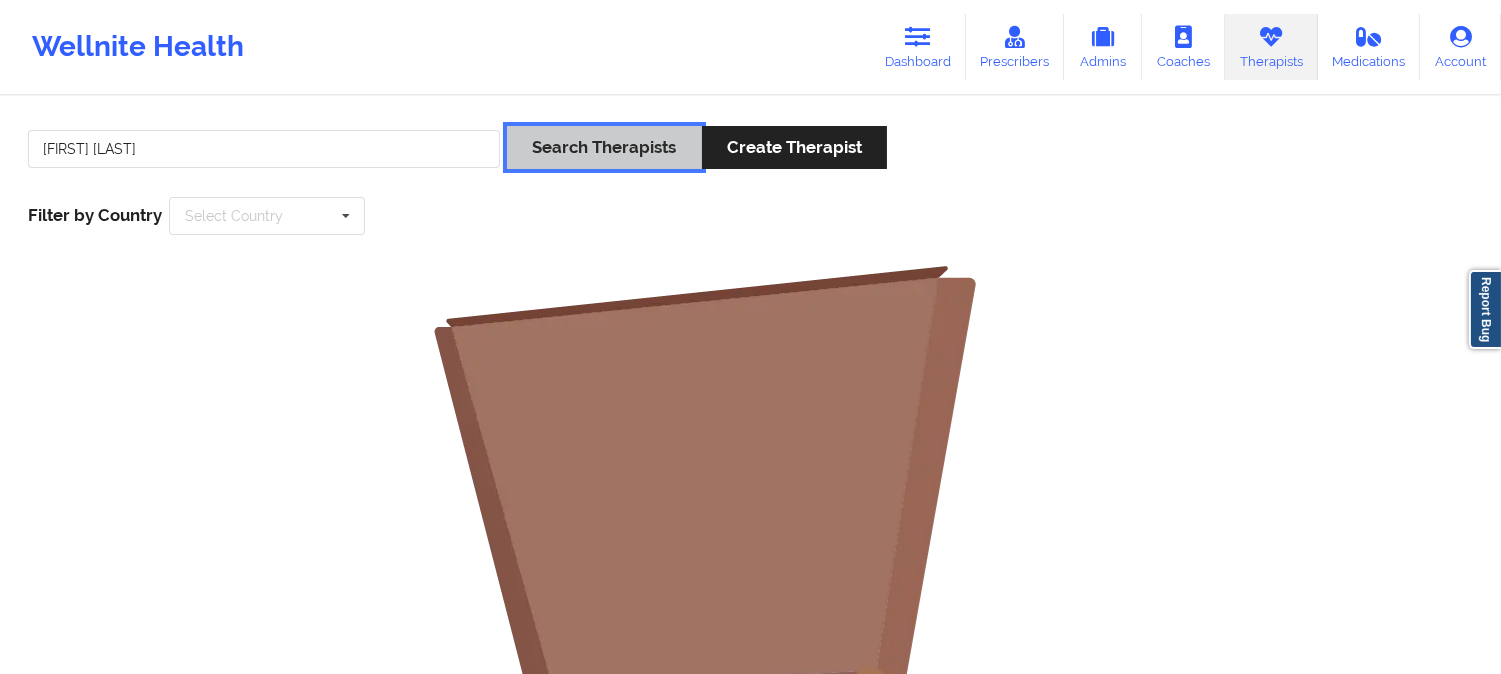 click on "Search Therapists" at bounding box center (604, 147) 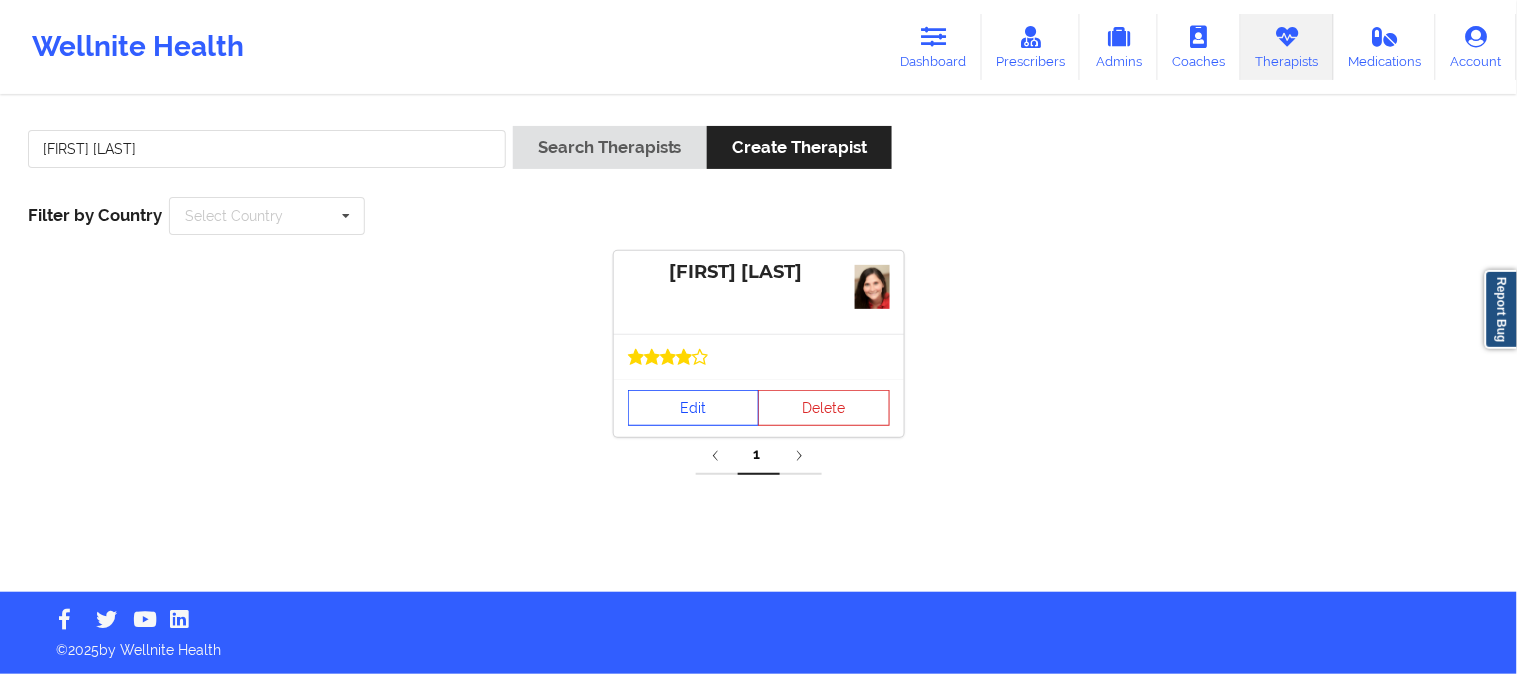 click on "Edit" at bounding box center (694, 408) 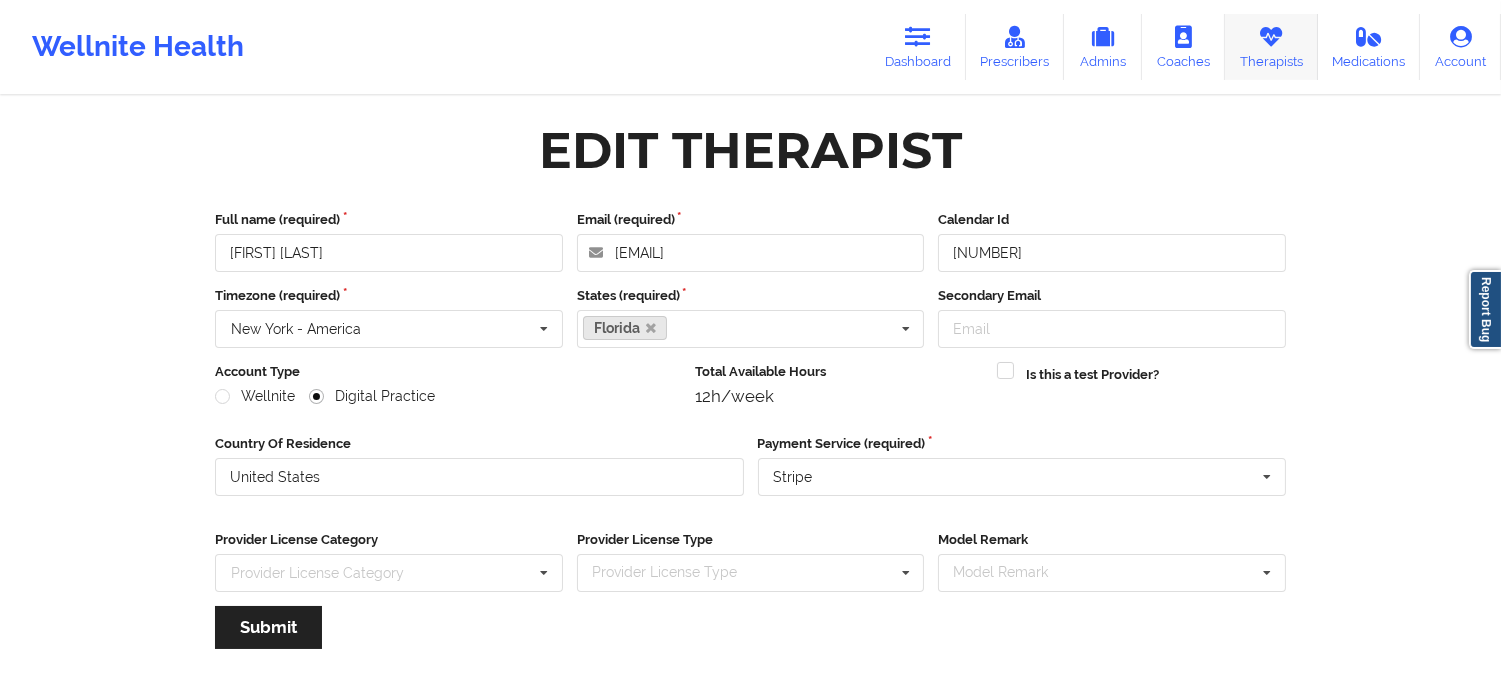 click on "Therapists" at bounding box center (1271, 47) 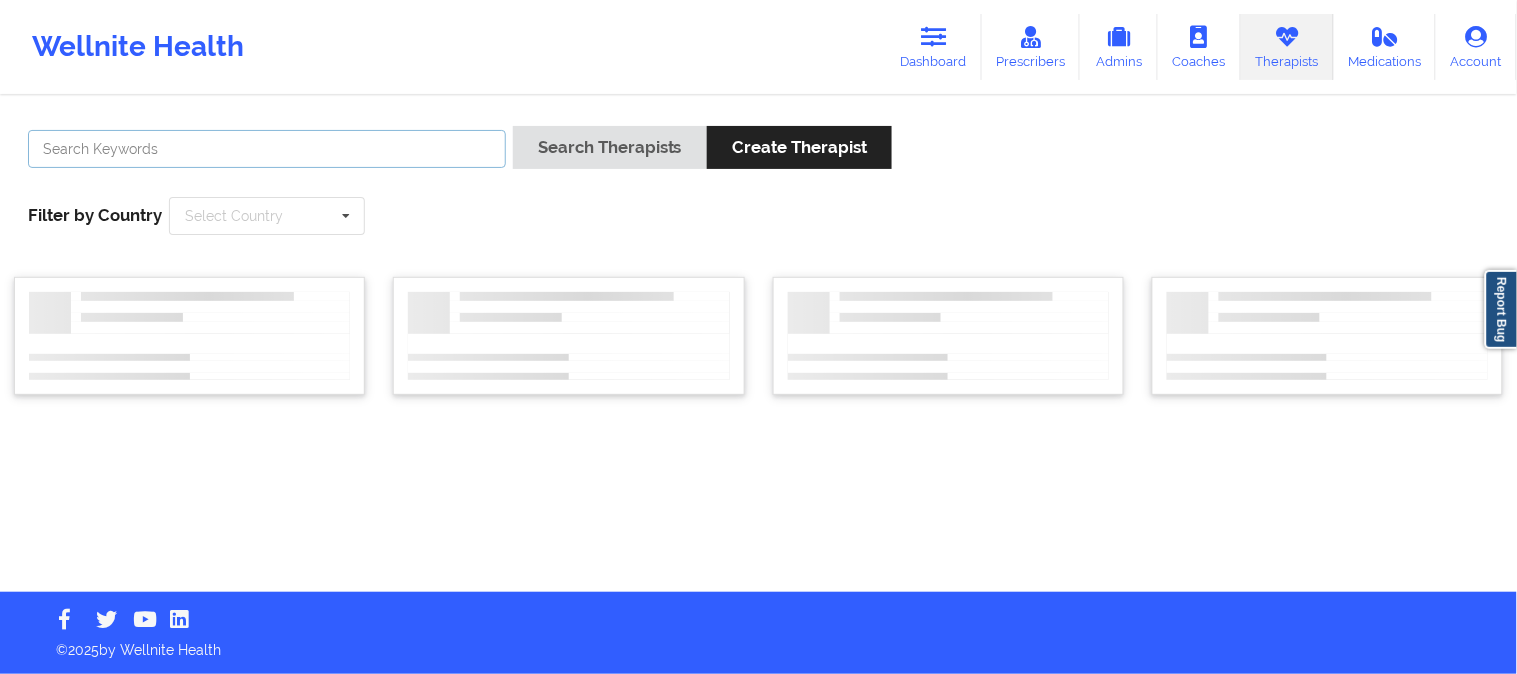 click at bounding box center [267, 149] 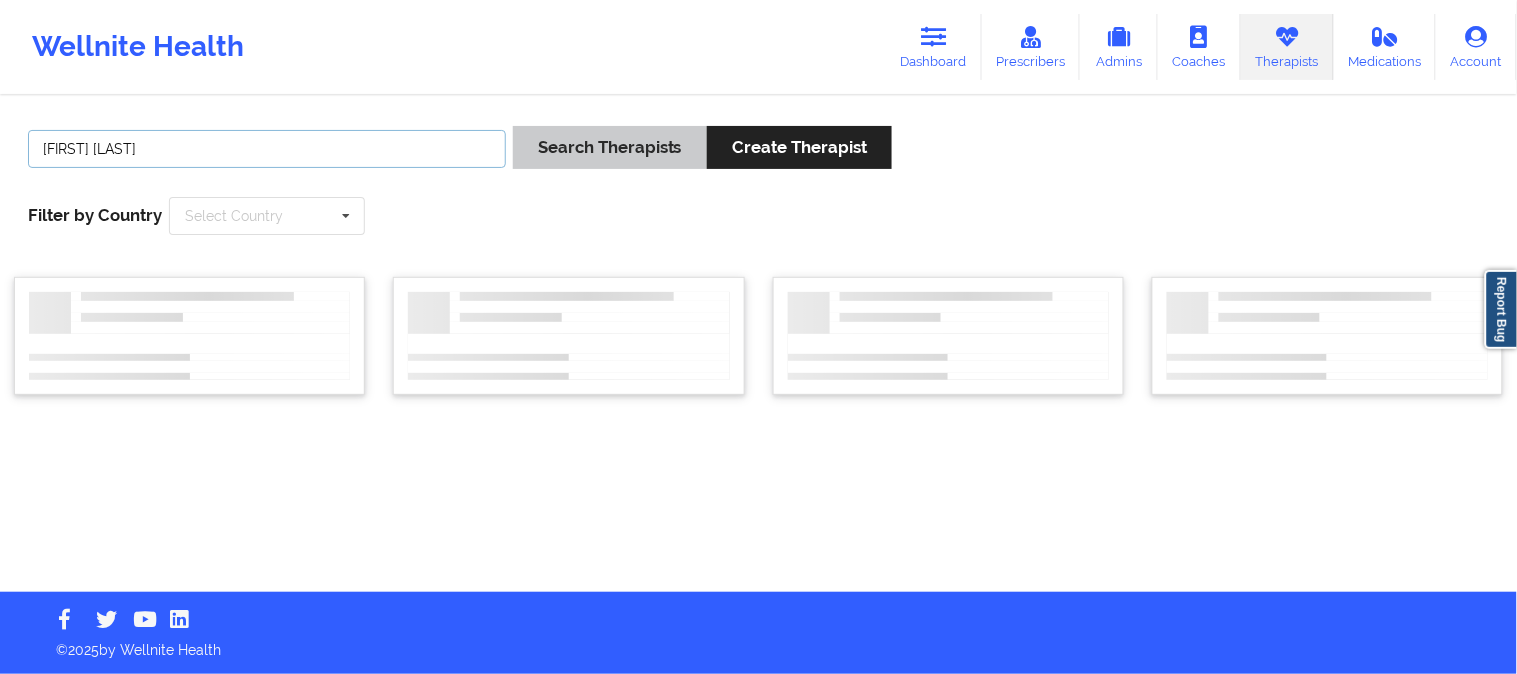 type on "Melissa Glenn" 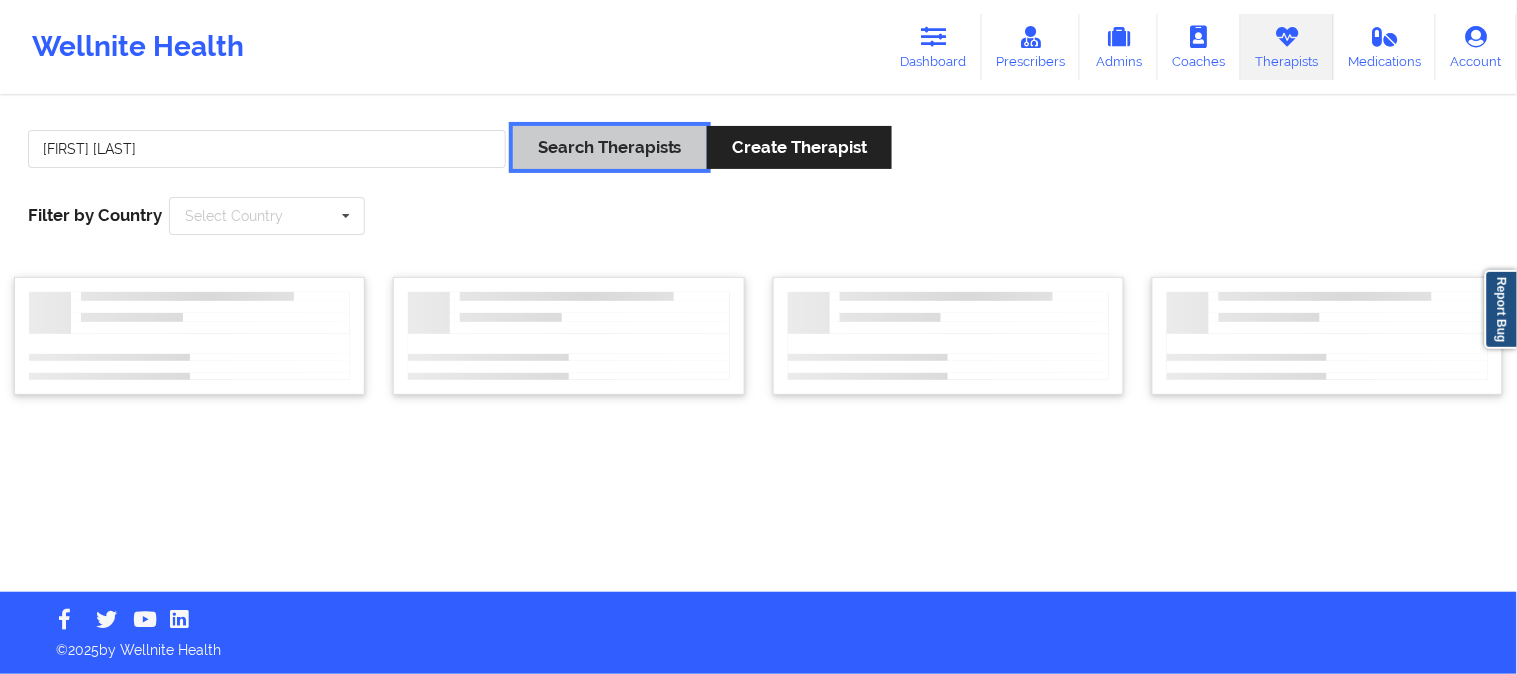 click on "Search Therapists" at bounding box center (610, 147) 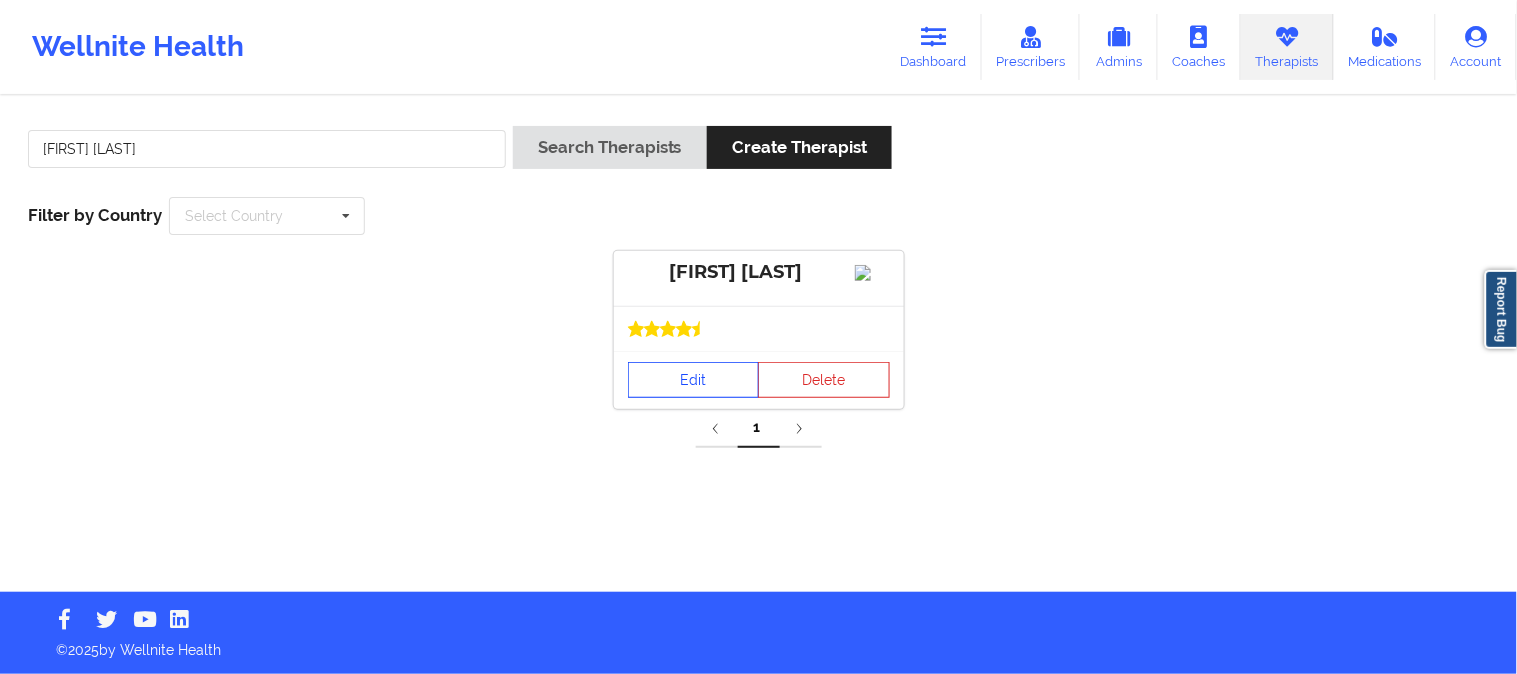 click on "Edit" at bounding box center (694, 380) 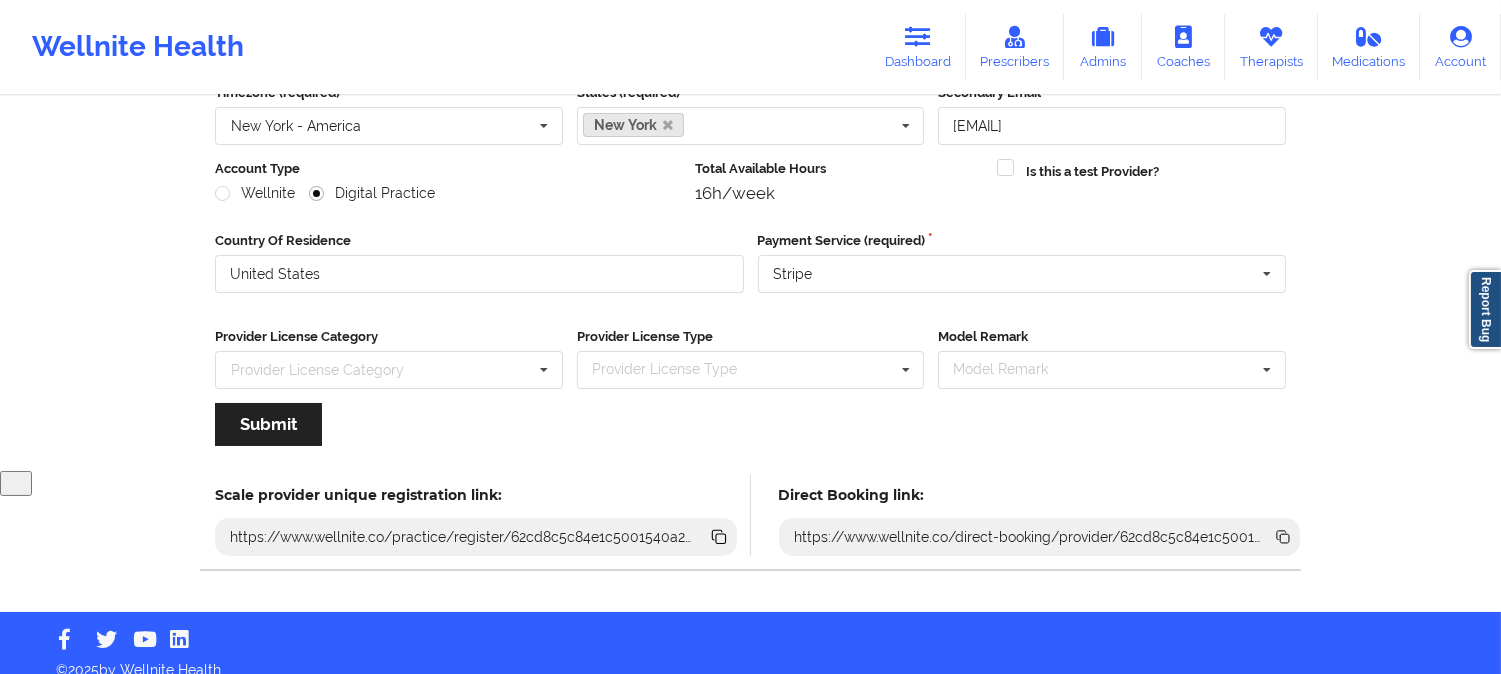 scroll, scrollTop: 223, scrollLeft: 0, axis: vertical 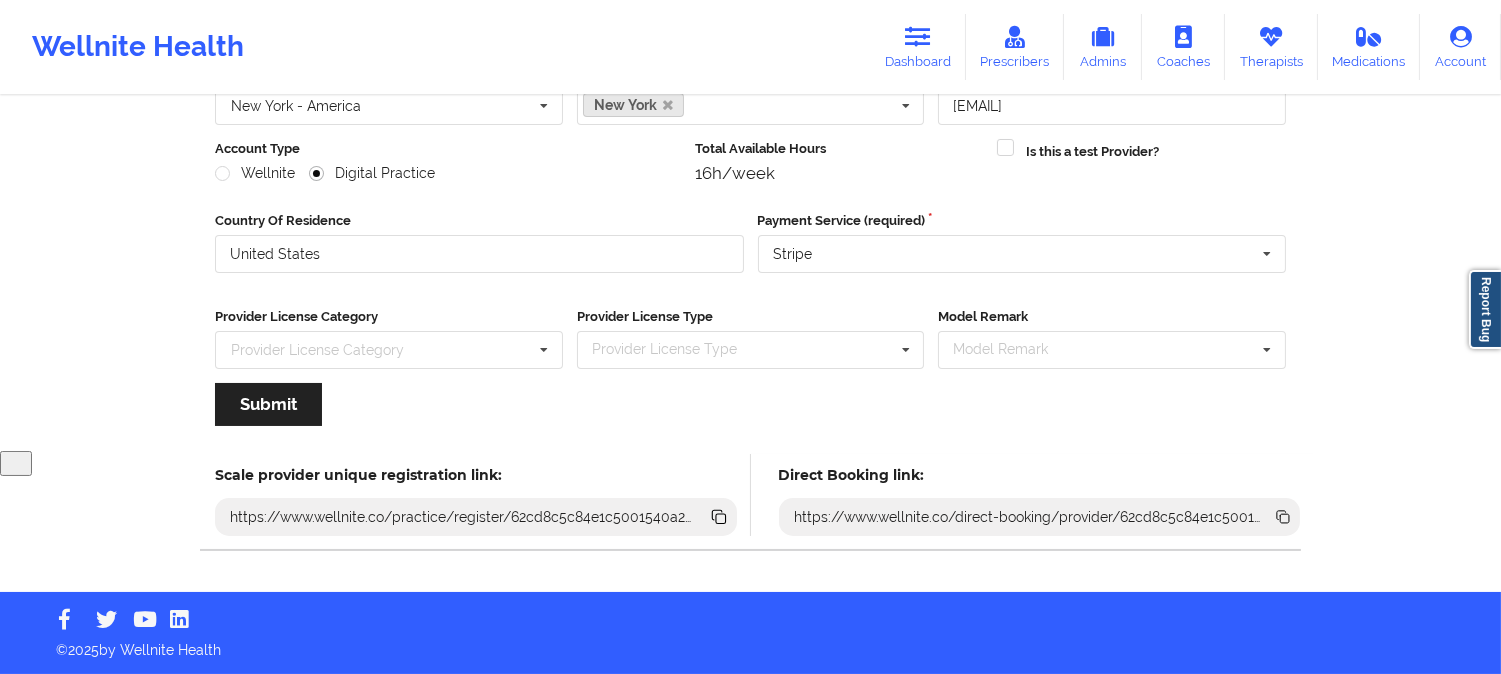 click 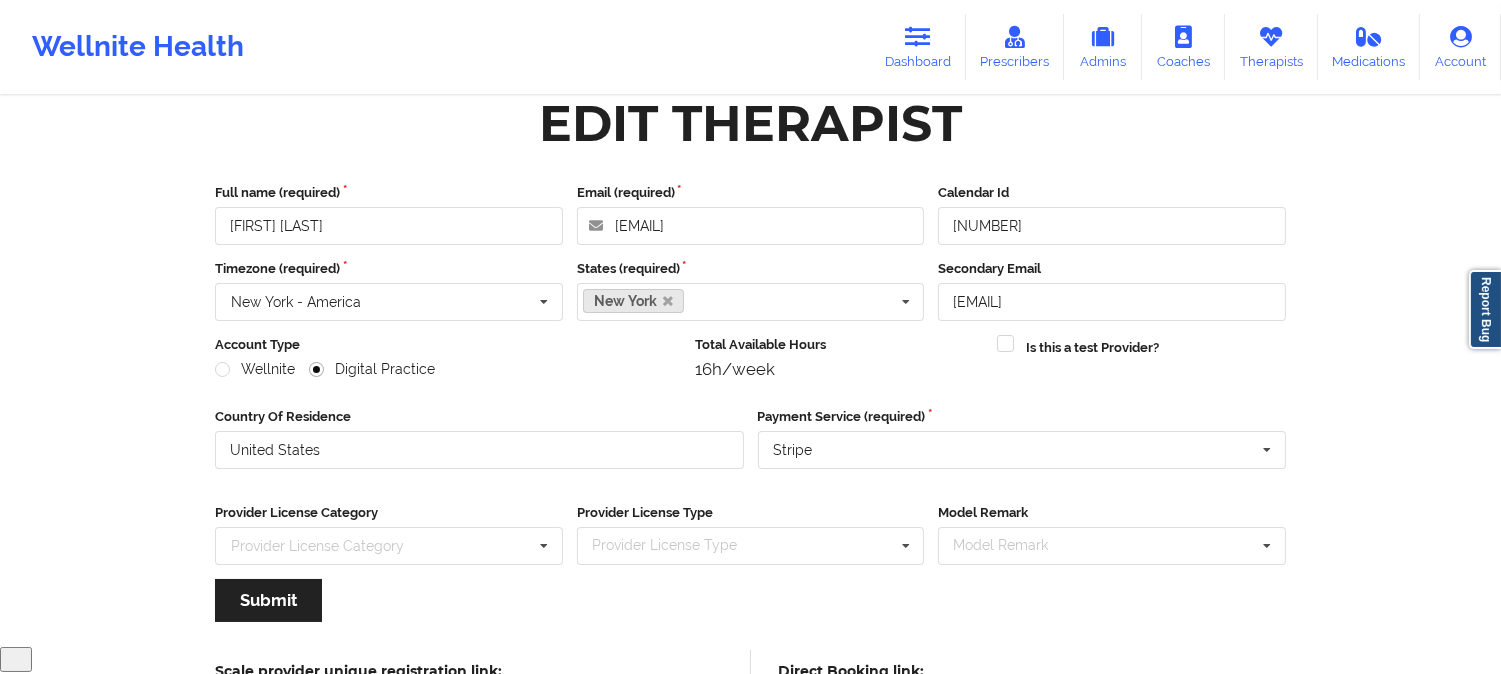 scroll, scrollTop: 0, scrollLeft: 0, axis: both 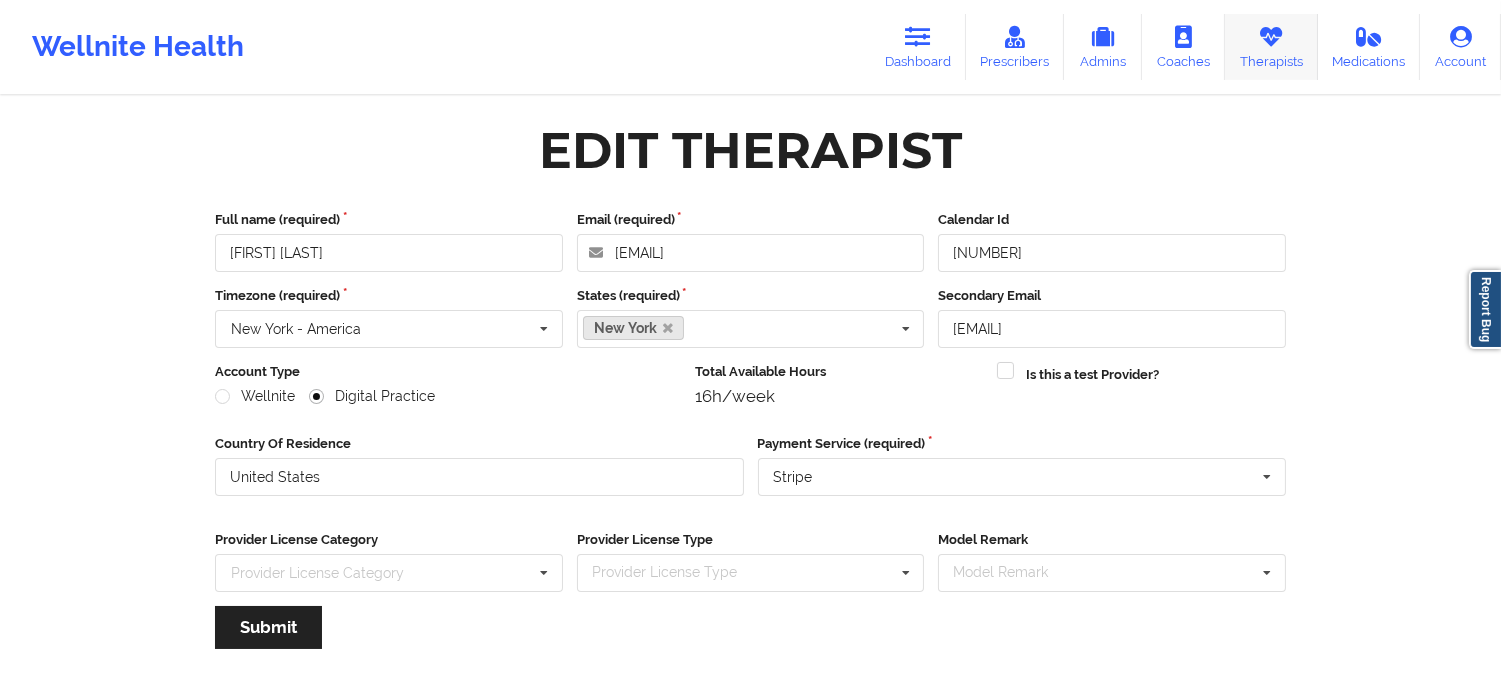 click at bounding box center (1271, 37) 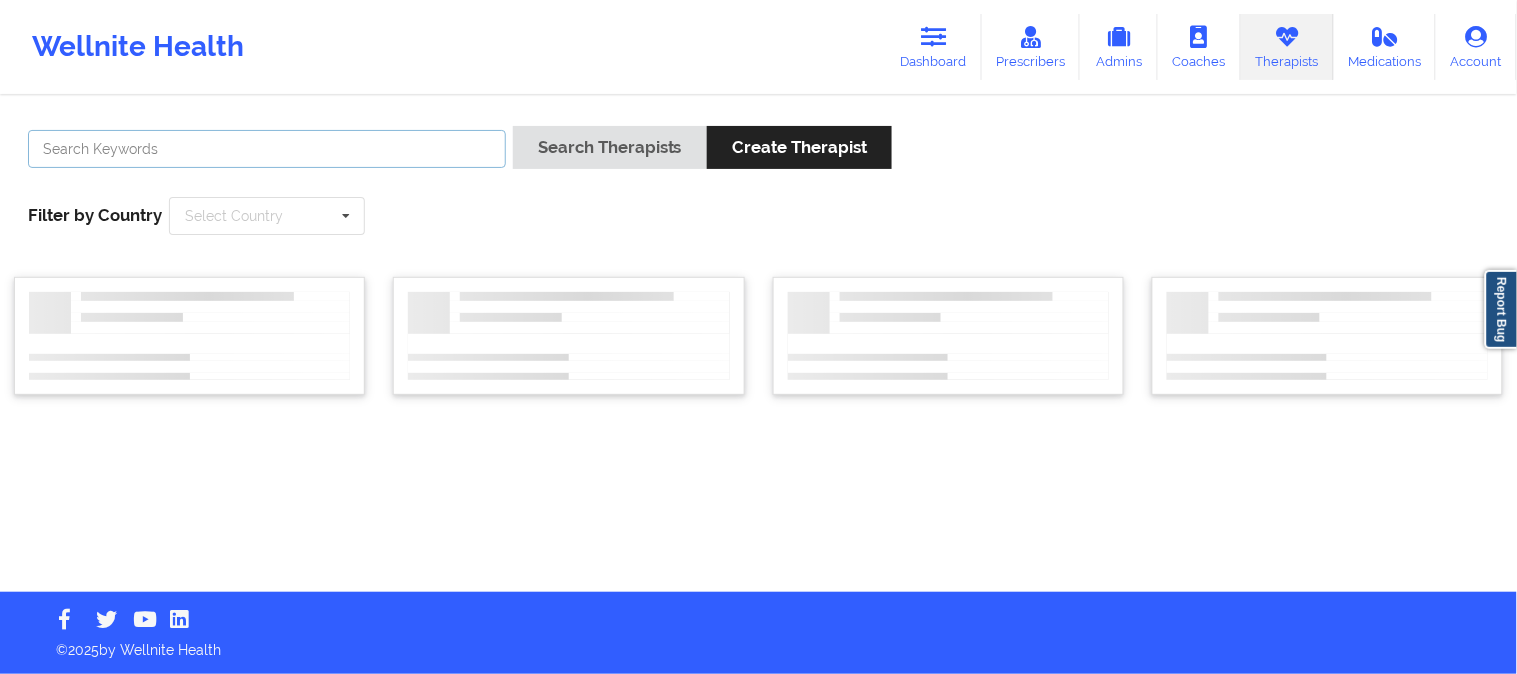 click at bounding box center (267, 149) 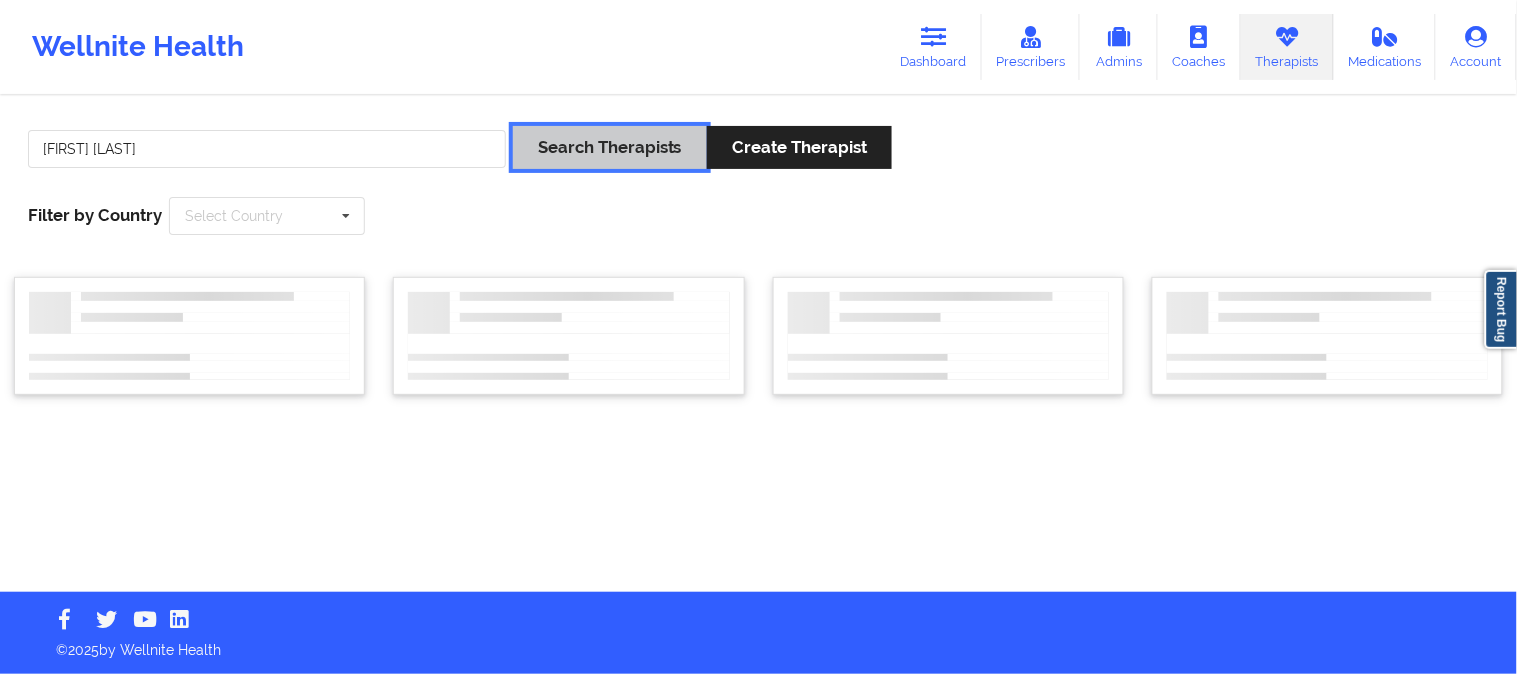 click on "Search Therapists" at bounding box center [610, 147] 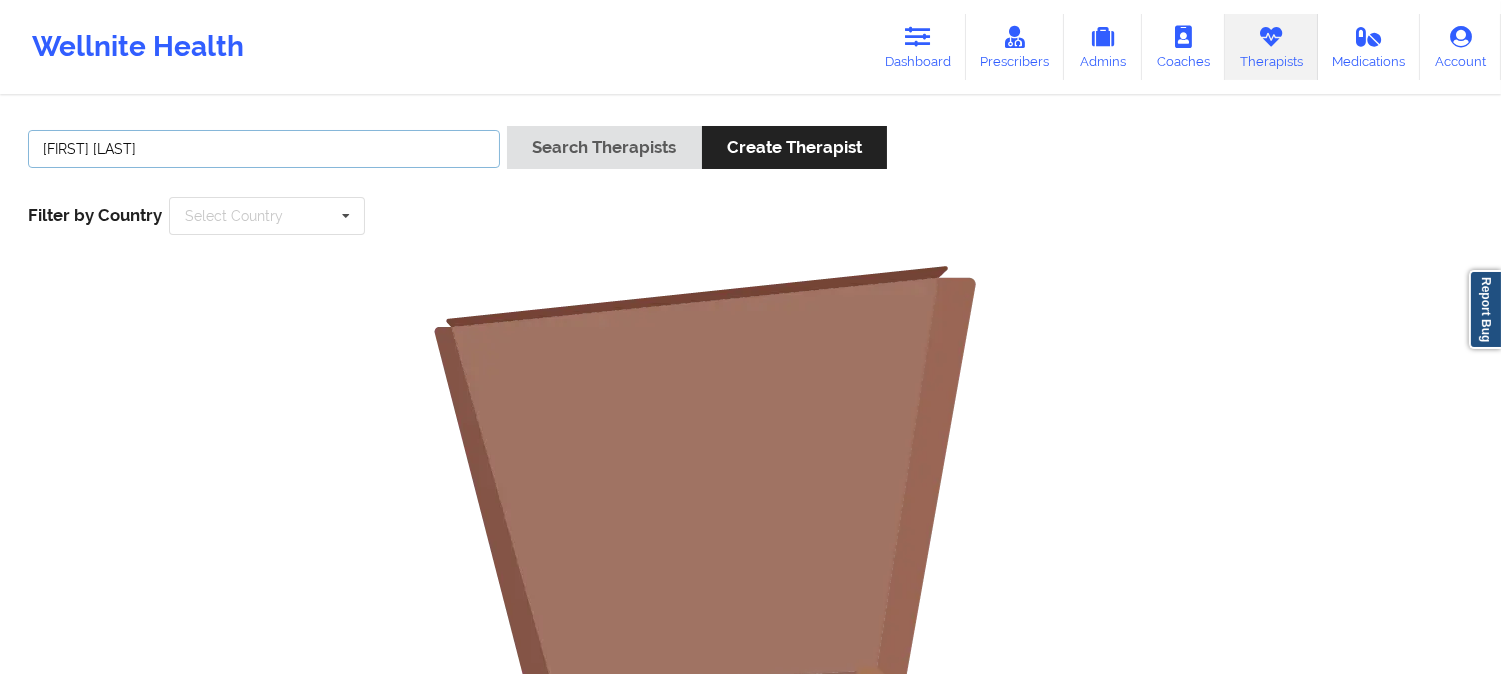 click on "Sakima  Gonzalez" at bounding box center [264, 149] 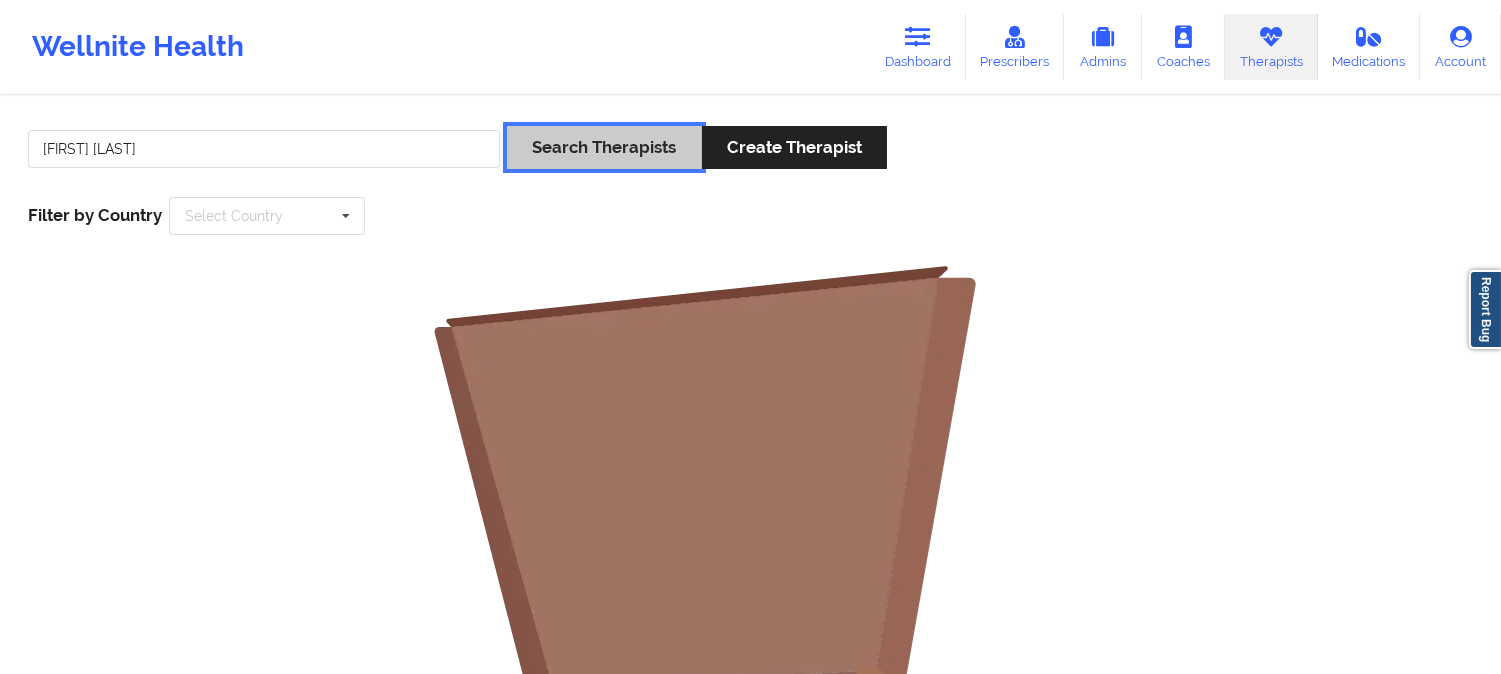 click on "Search Therapists" at bounding box center (604, 147) 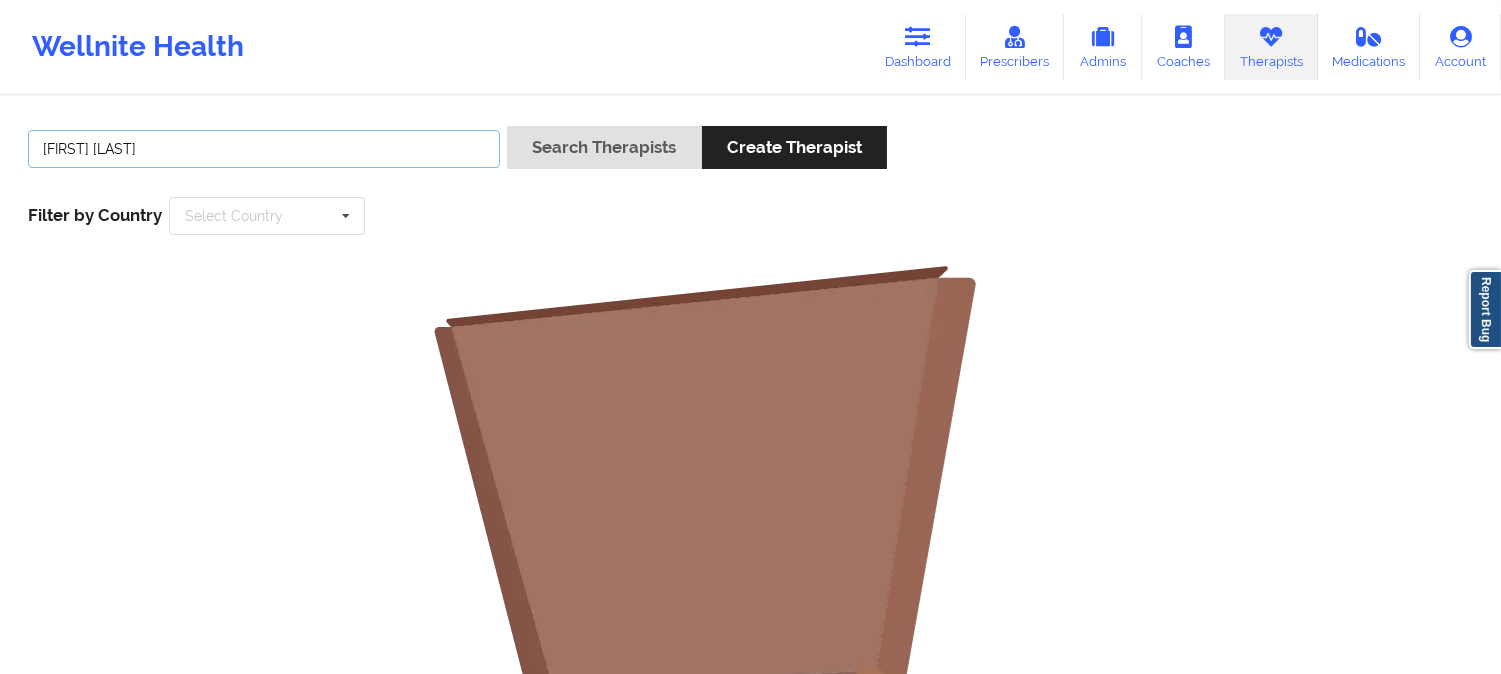 click on "Sakima Gonzalez" at bounding box center [264, 149] 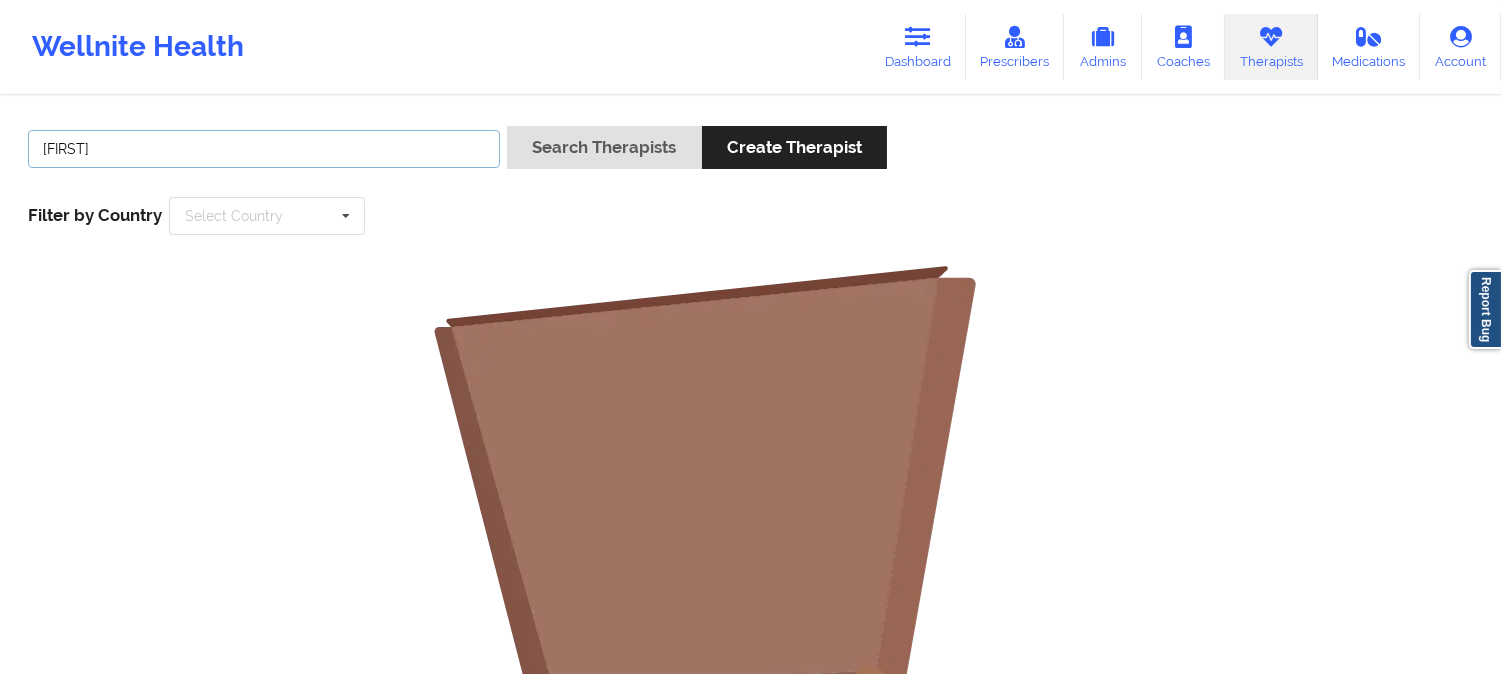 type on "Sakima" 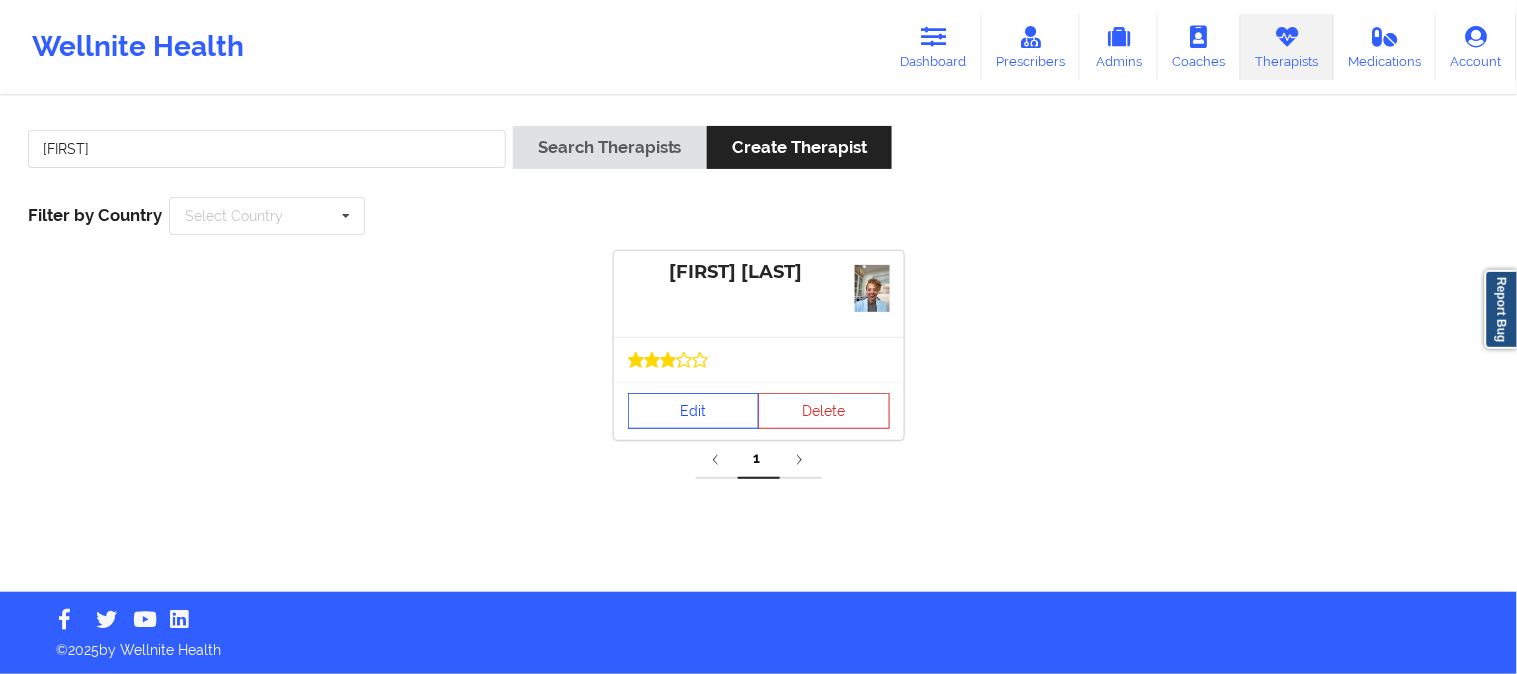 click on "Edit" at bounding box center [694, 411] 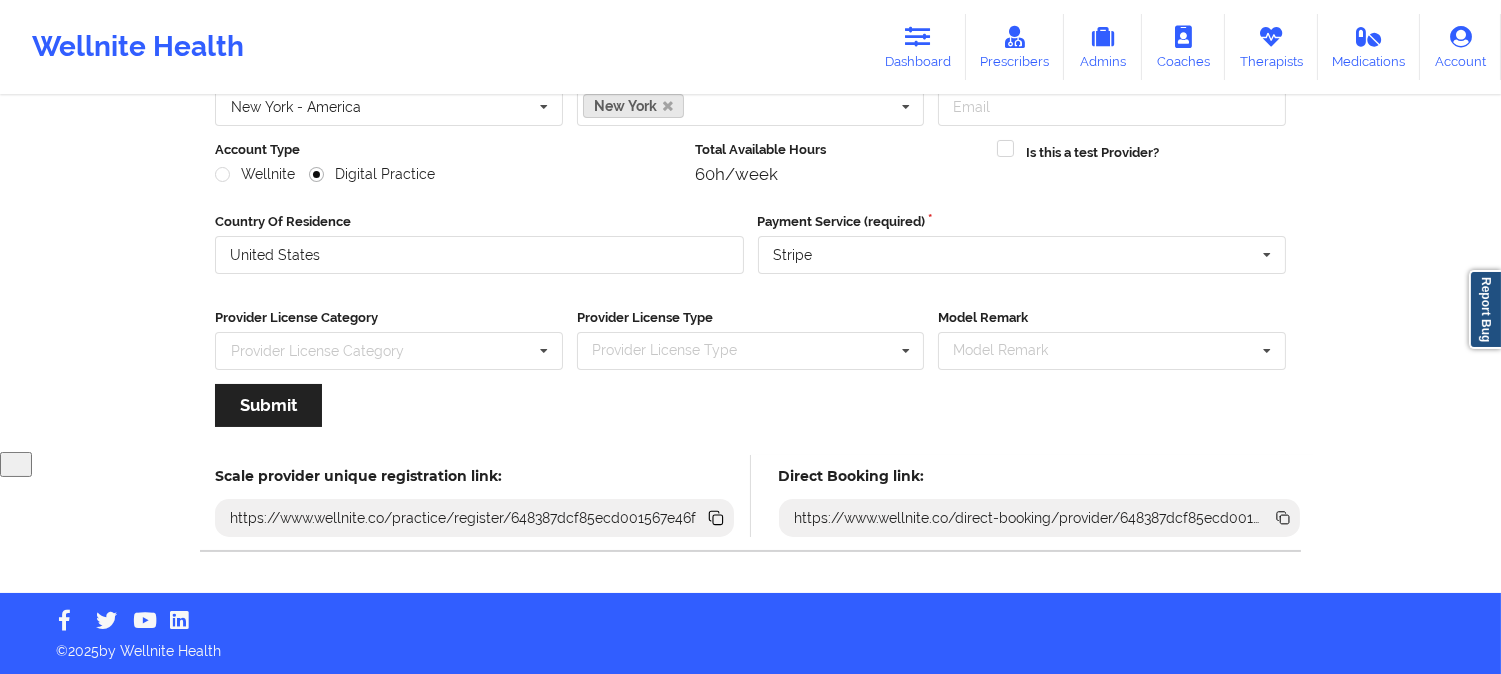 scroll, scrollTop: 223, scrollLeft: 0, axis: vertical 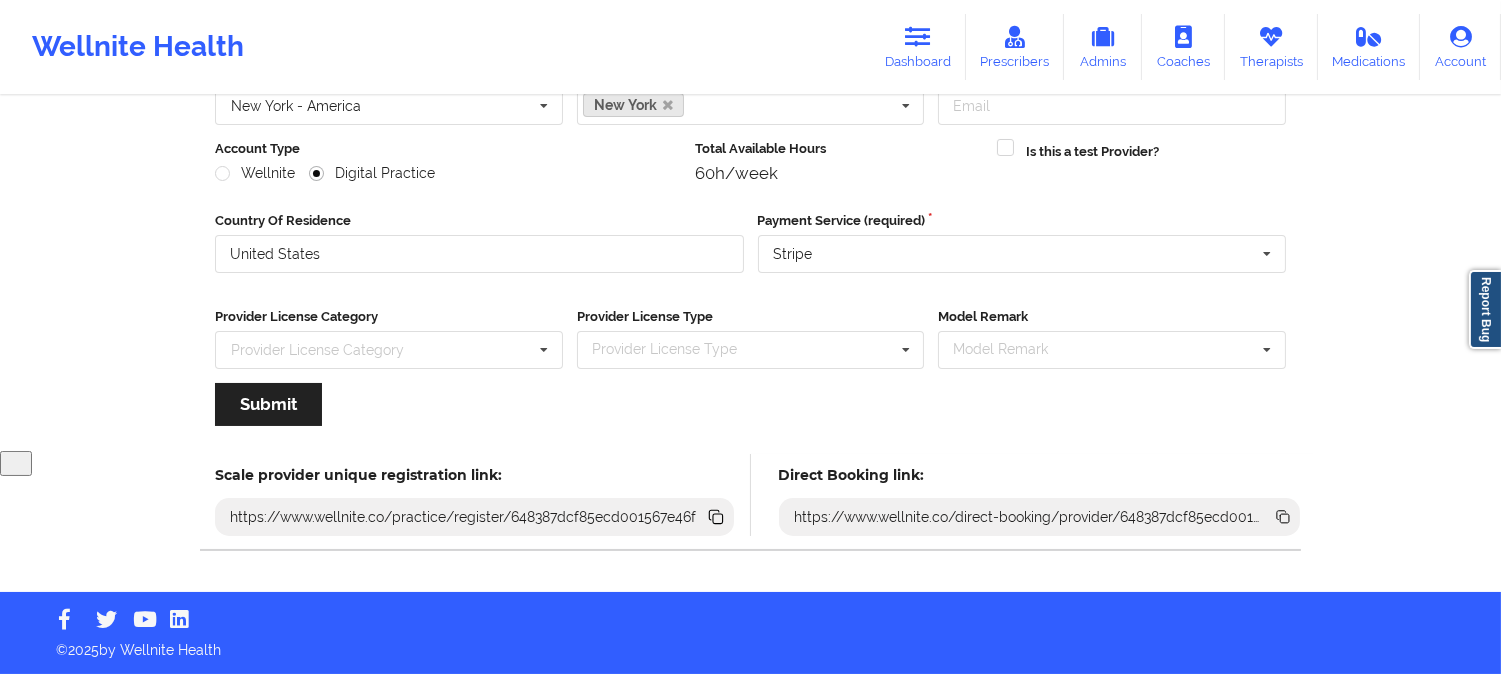 click 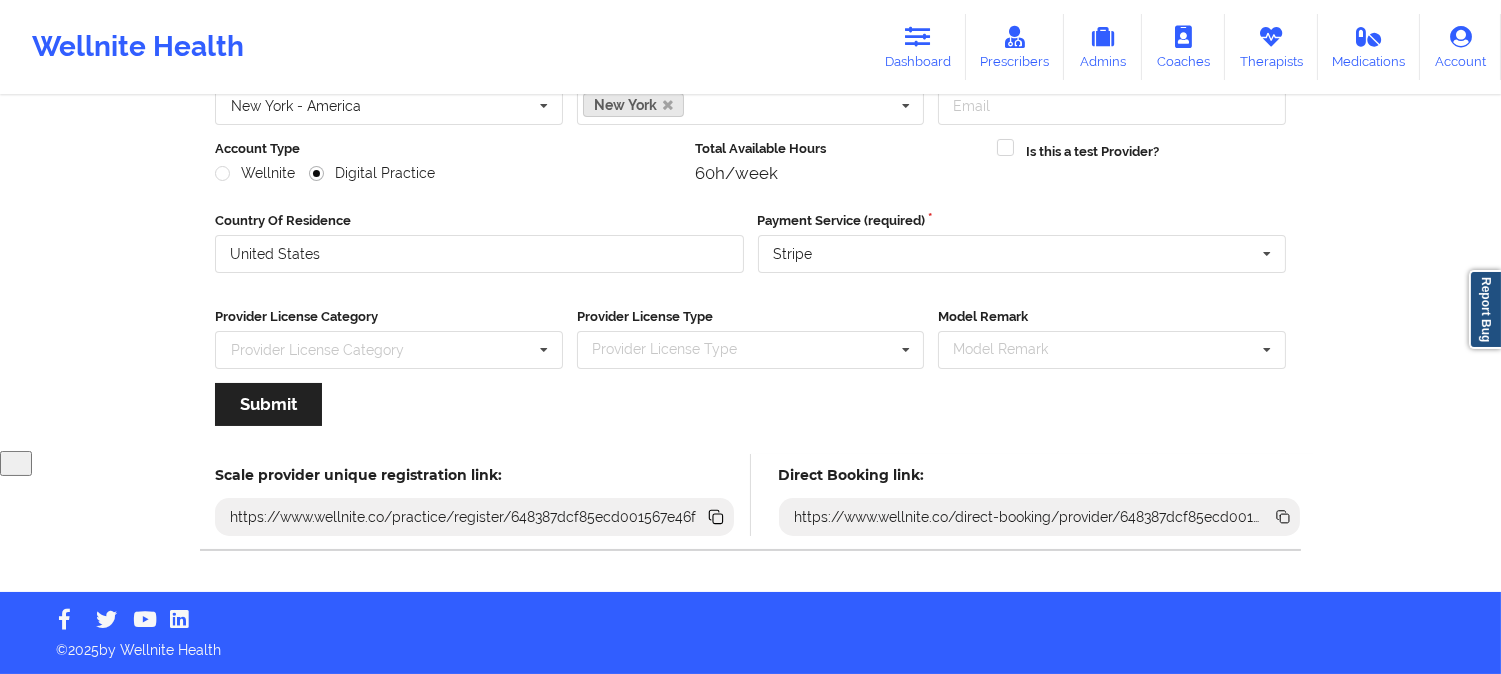 scroll, scrollTop: 0, scrollLeft: 0, axis: both 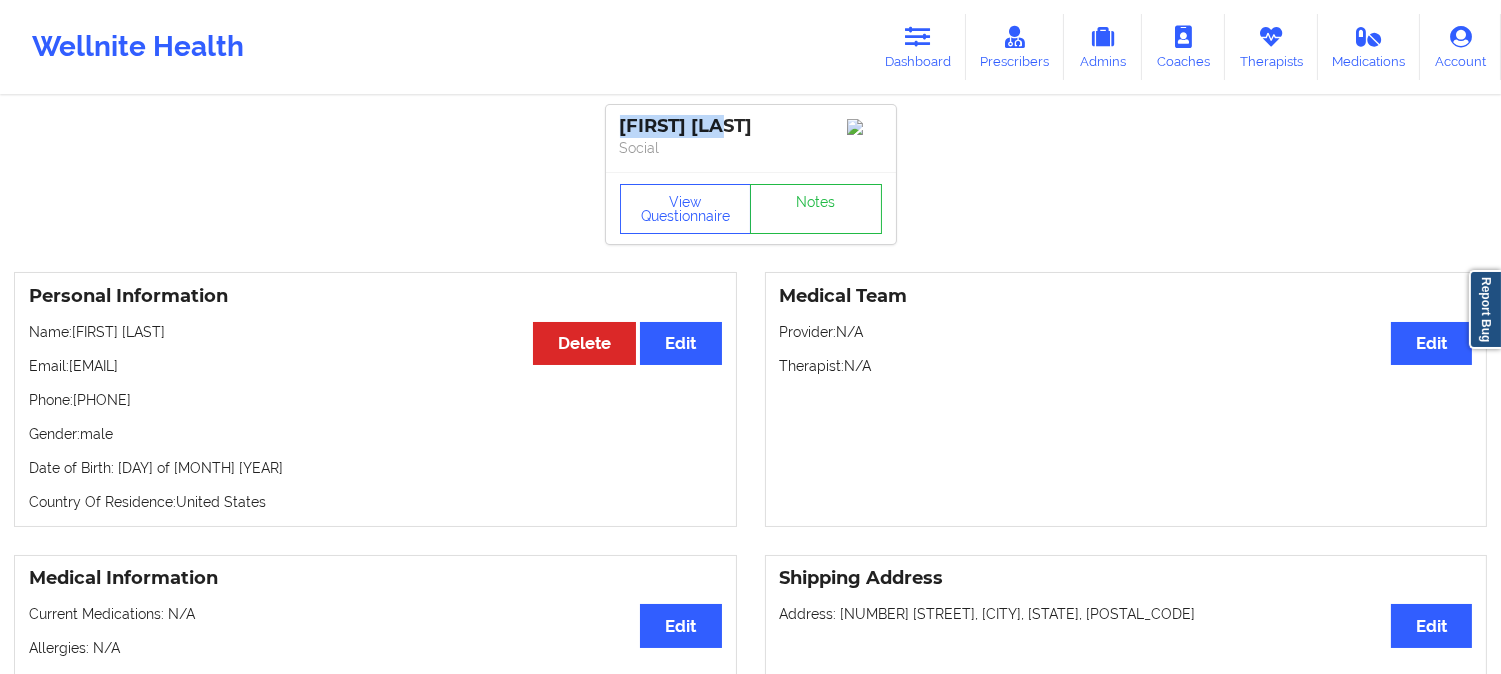 drag, startPoint x: 723, startPoint y: 130, endPoint x: 621, endPoint y: 126, distance: 102.0784 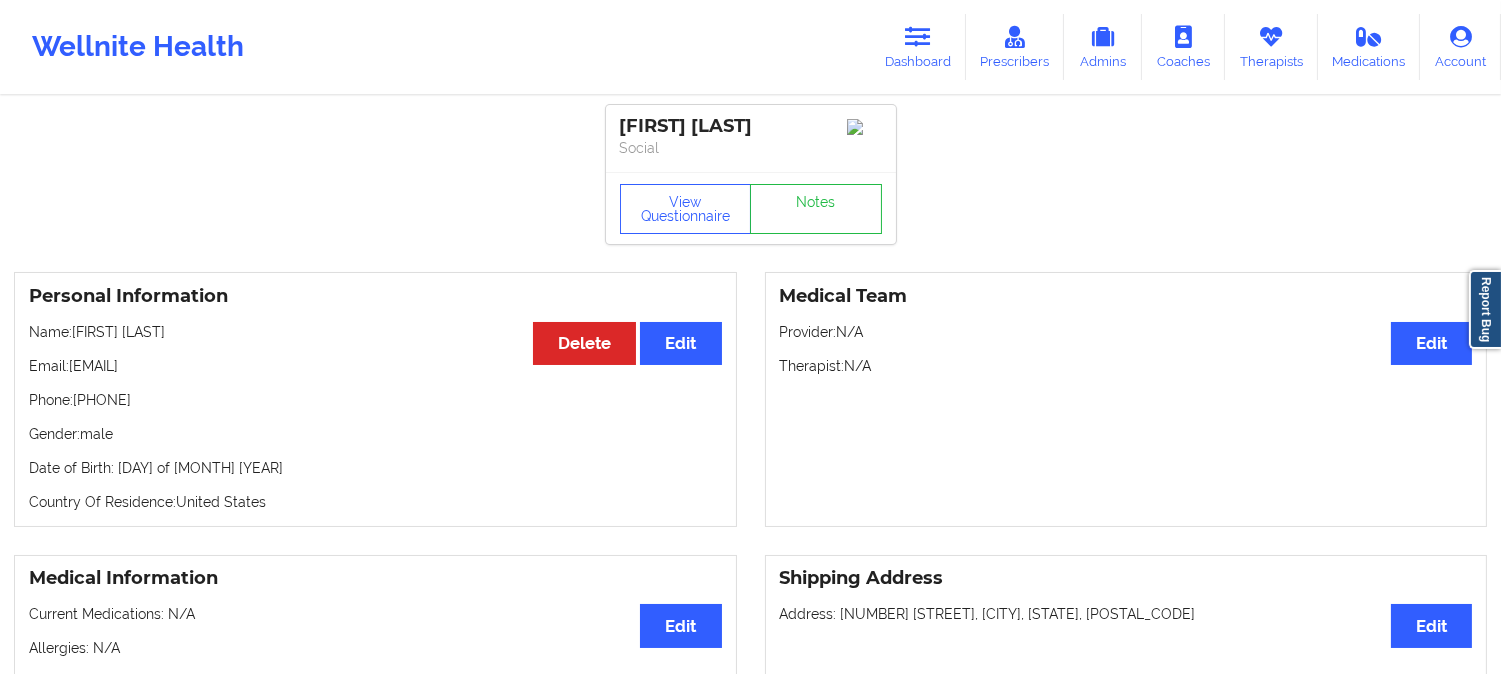 click on "Name:  [FIRST] [LAST] Email:  [EMAIL] Phone:  [PHONE] Gender:  male Date of Birth:   [DAY] of [MONTH] [YEAR] Country Of Residence: [COUNTRY]" at bounding box center [375, 399] 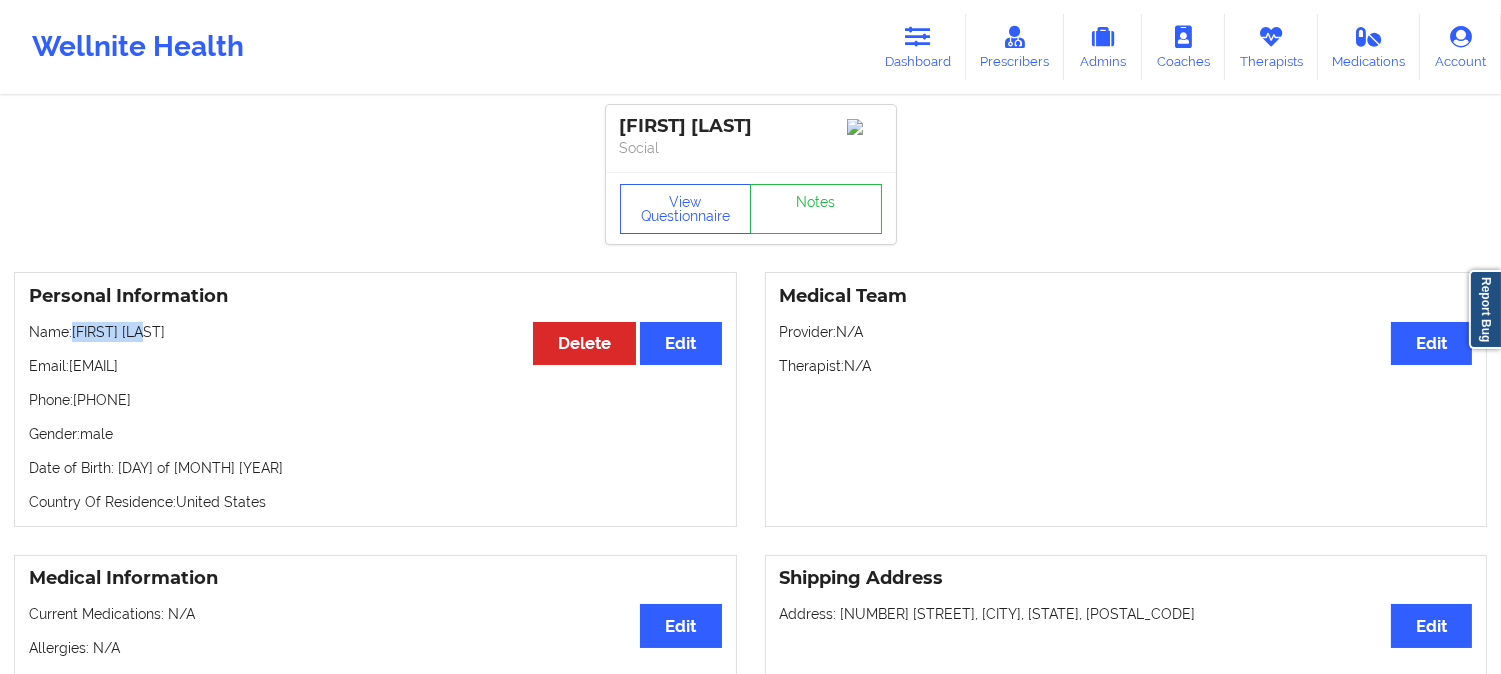 drag, startPoint x: 168, startPoint y: 332, endPoint x: 78, endPoint y: 336, distance: 90.088844 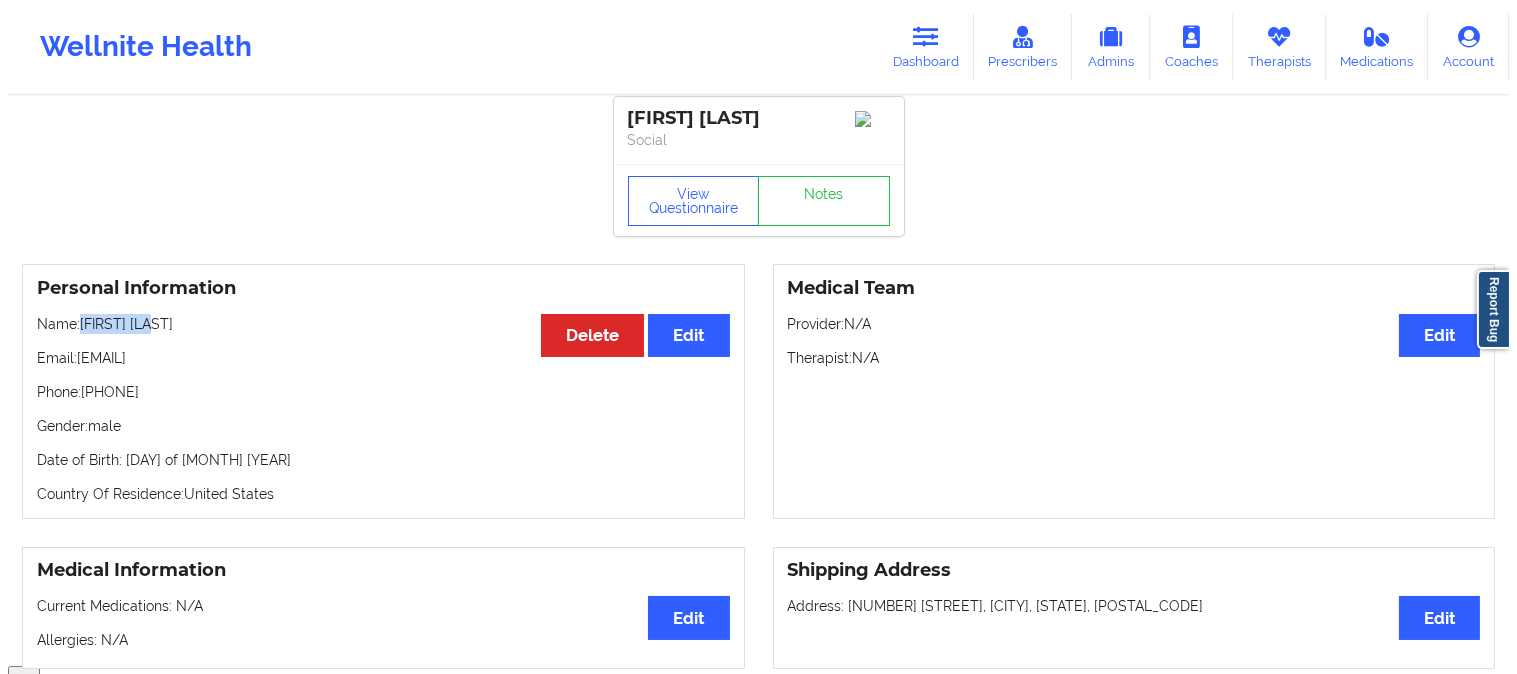 scroll, scrollTop: 0, scrollLeft: 0, axis: both 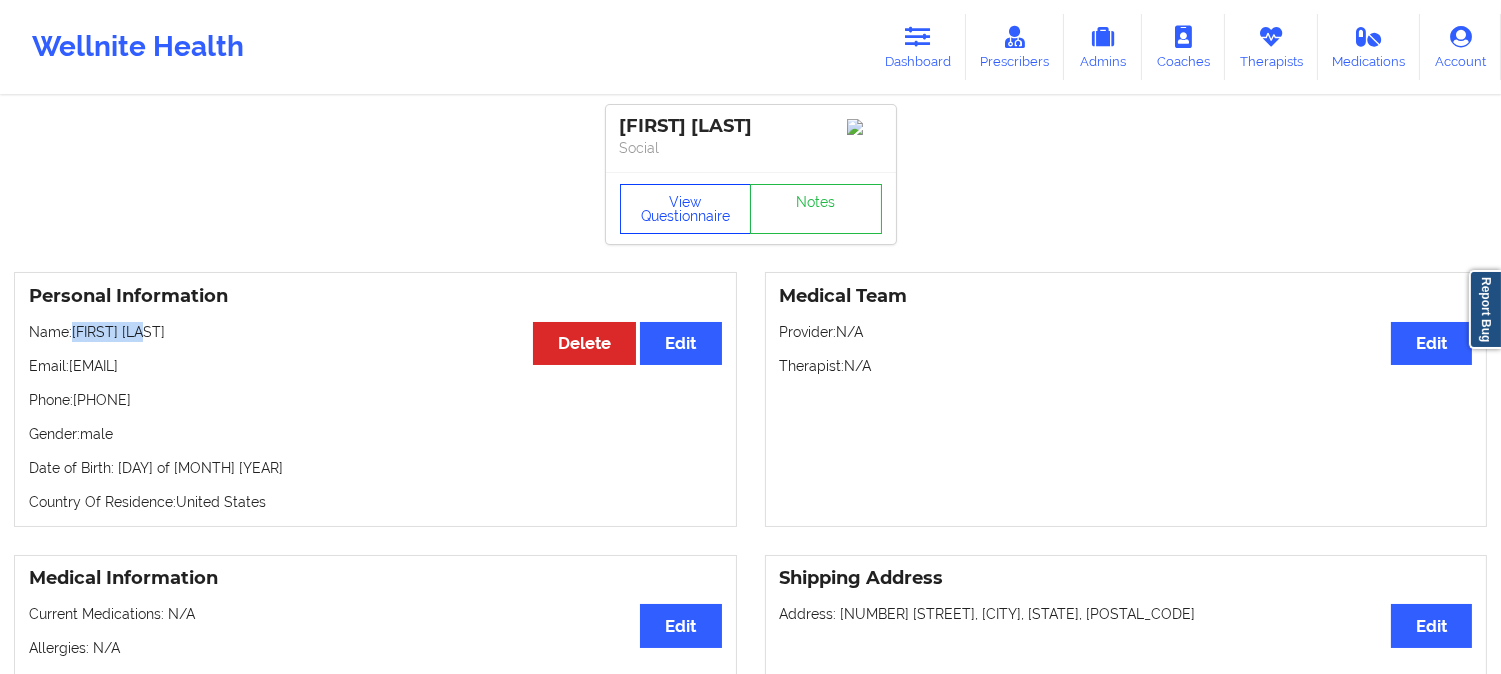 click on "View Questionnaire" at bounding box center [686, 209] 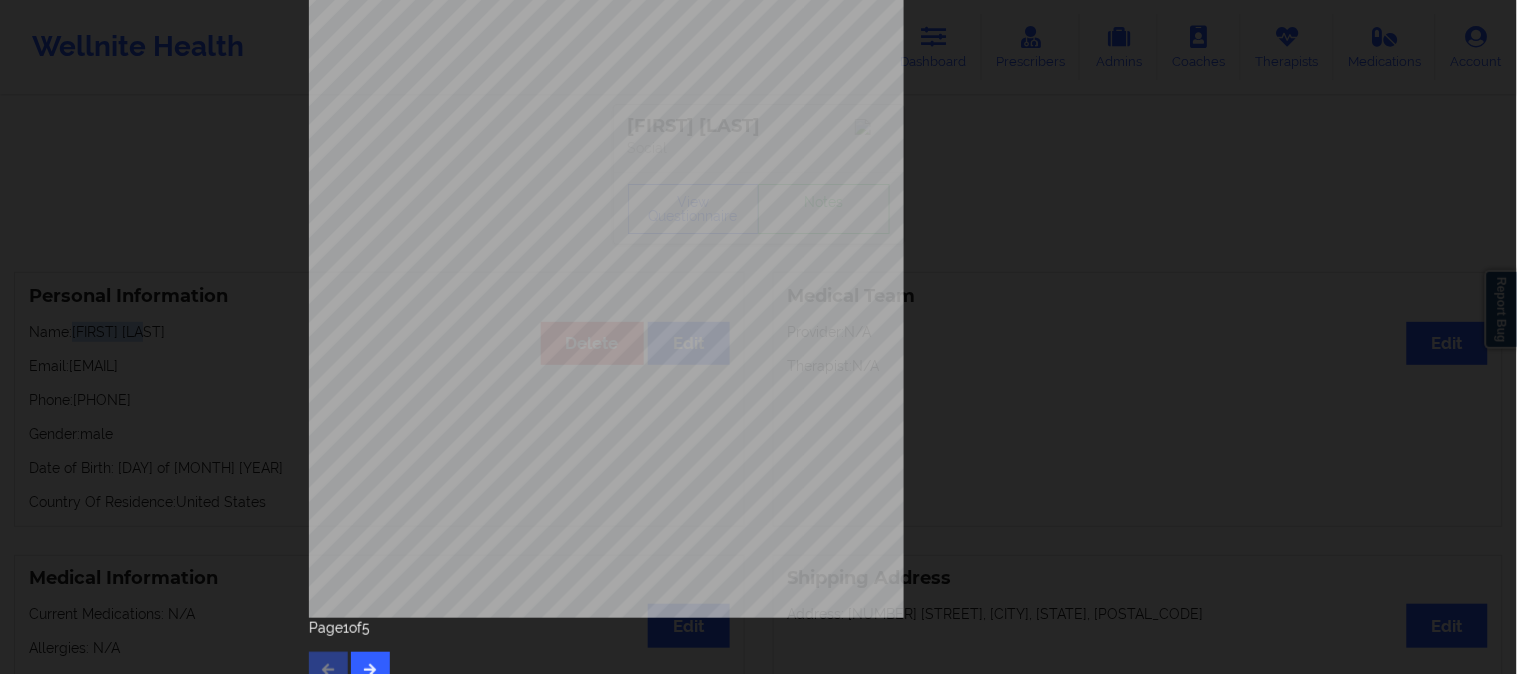 scroll, scrollTop: 280, scrollLeft: 0, axis: vertical 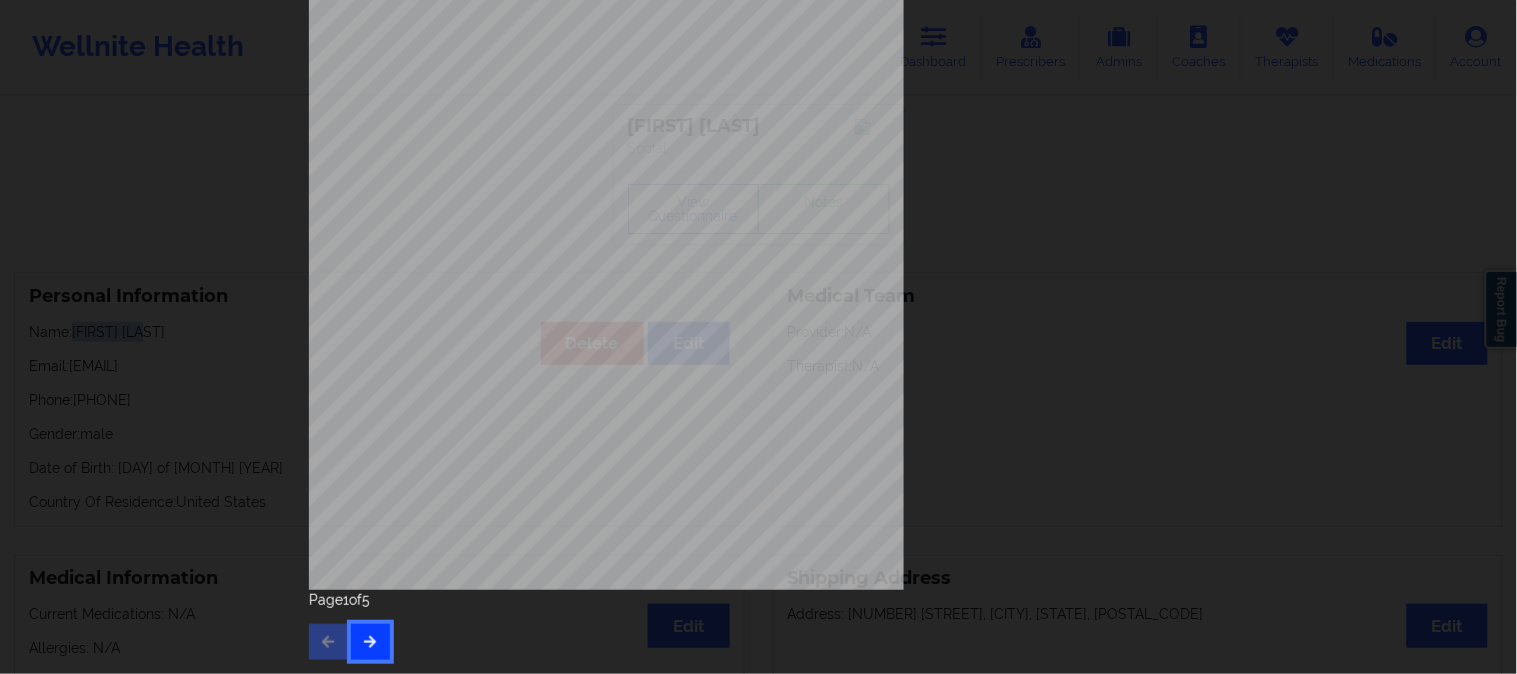 click at bounding box center [370, 641] 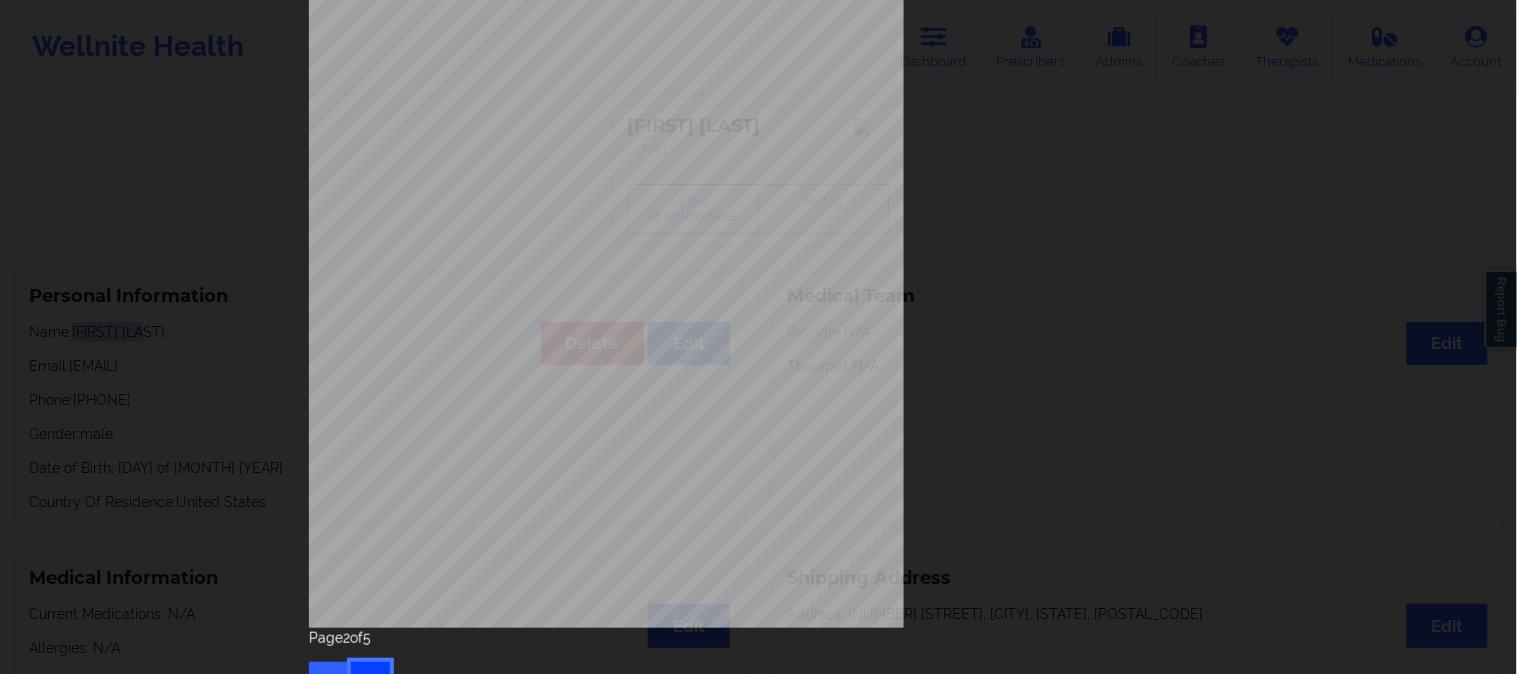 scroll, scrollTop: 280, scrollLeft: 0, axis: vertical 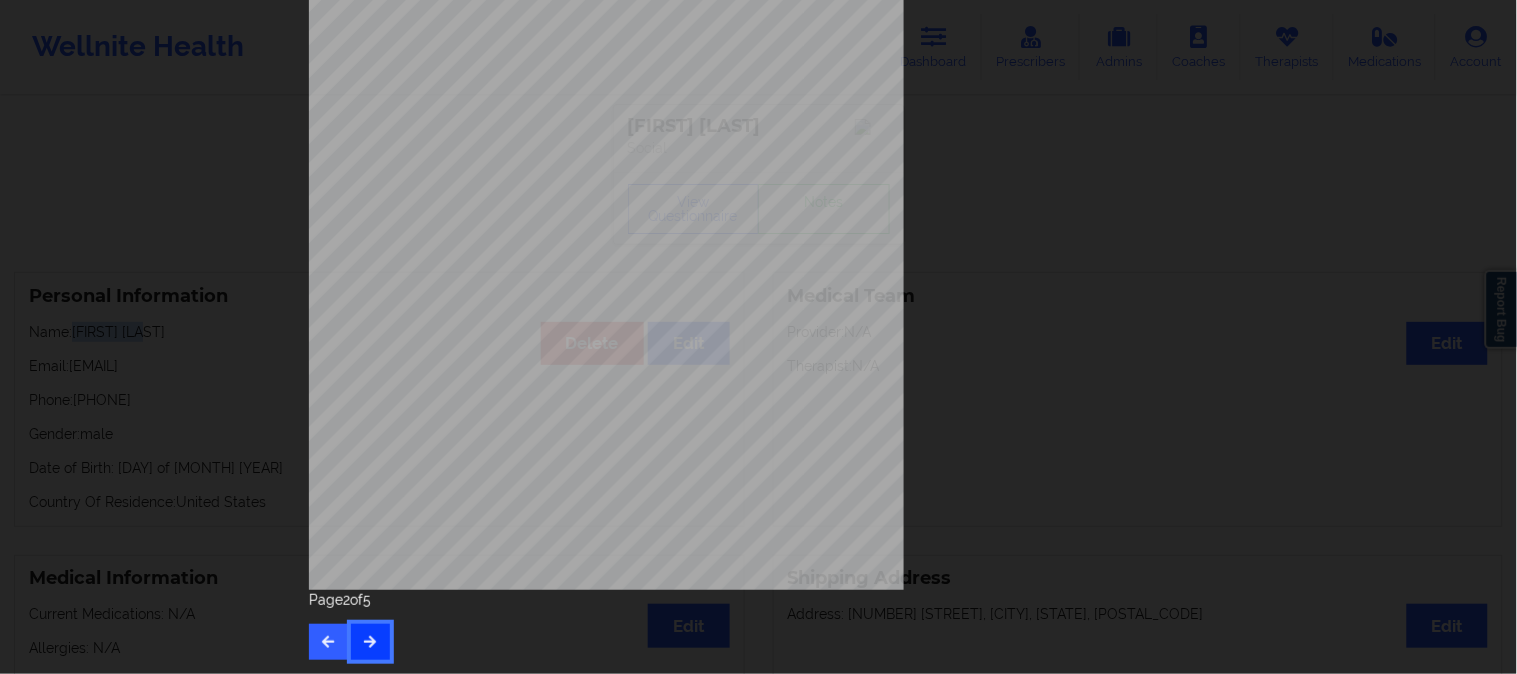 click at bounding box center (370, 642) 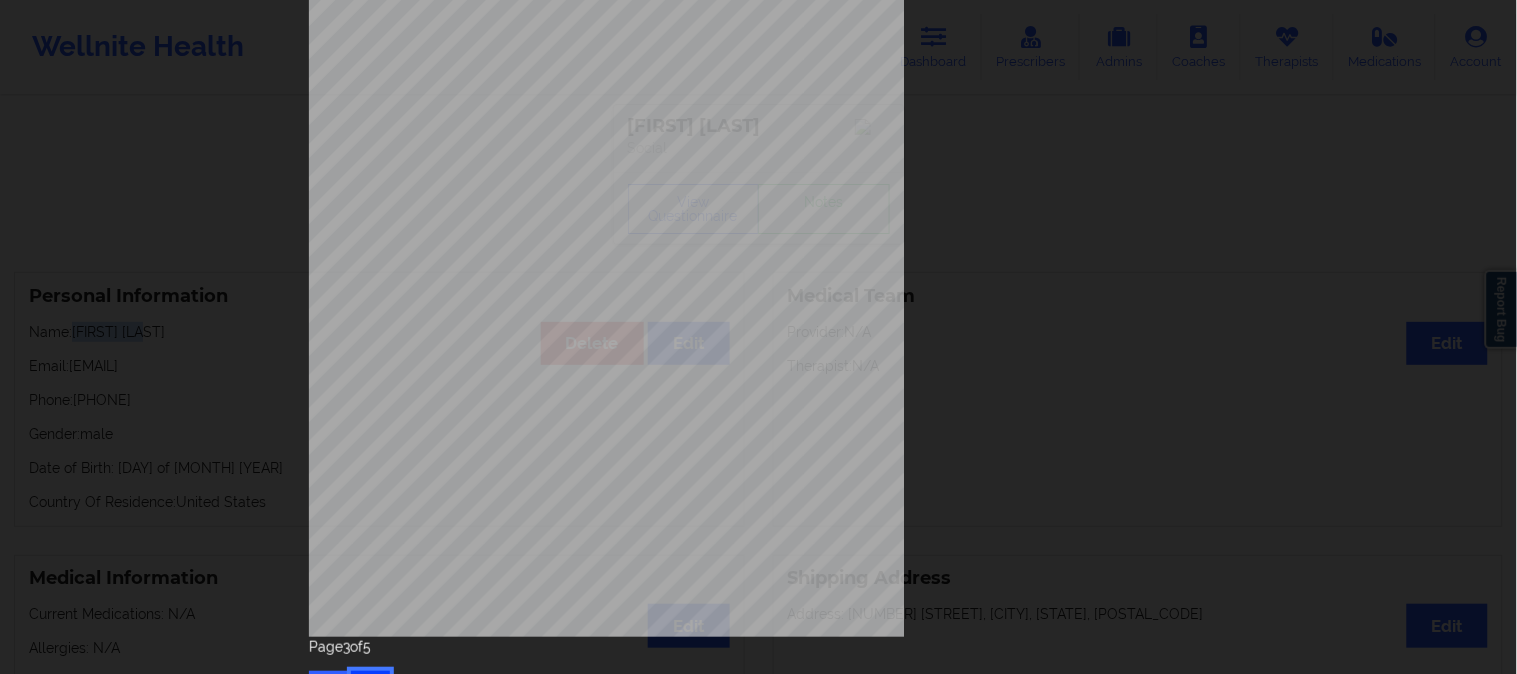 scroll, scrollTop: 280, scrollLeft: 0, axis: vertical 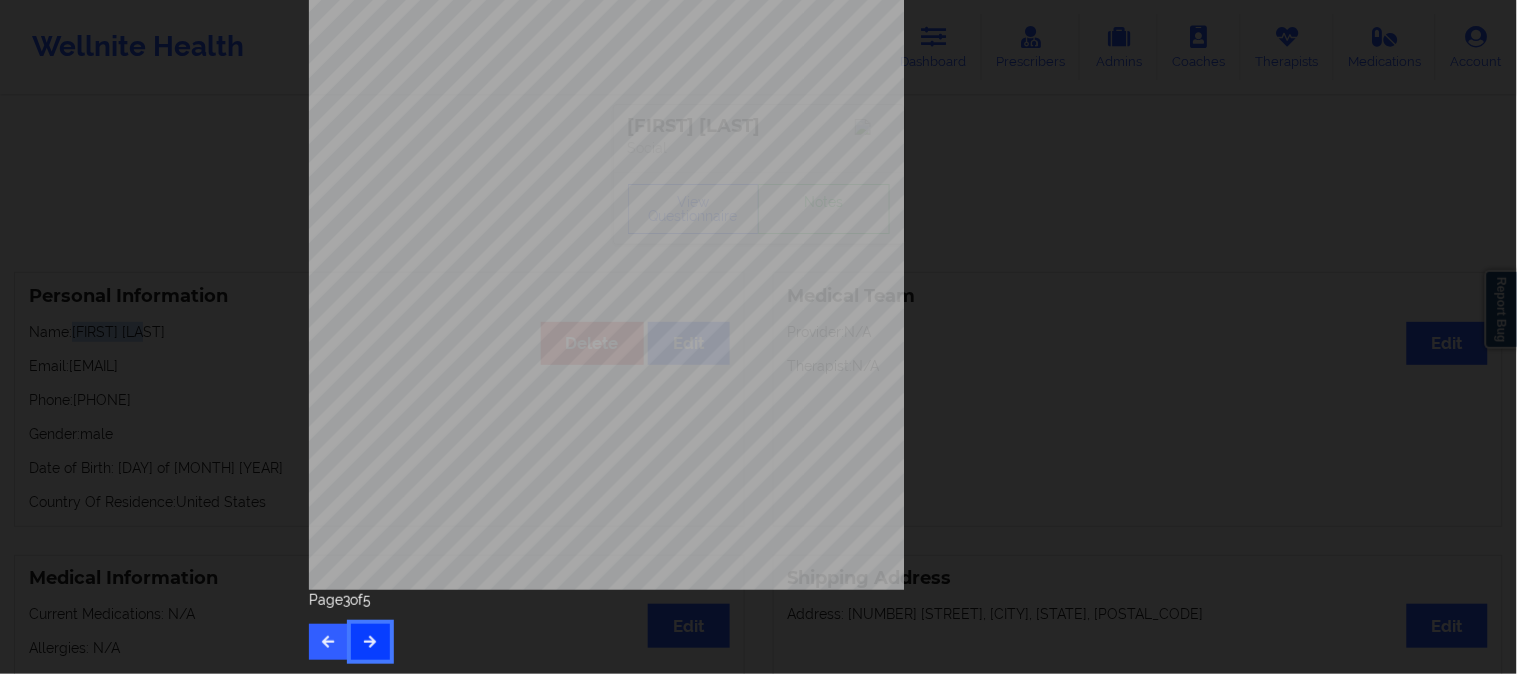 click at bounding box center (370, 642) 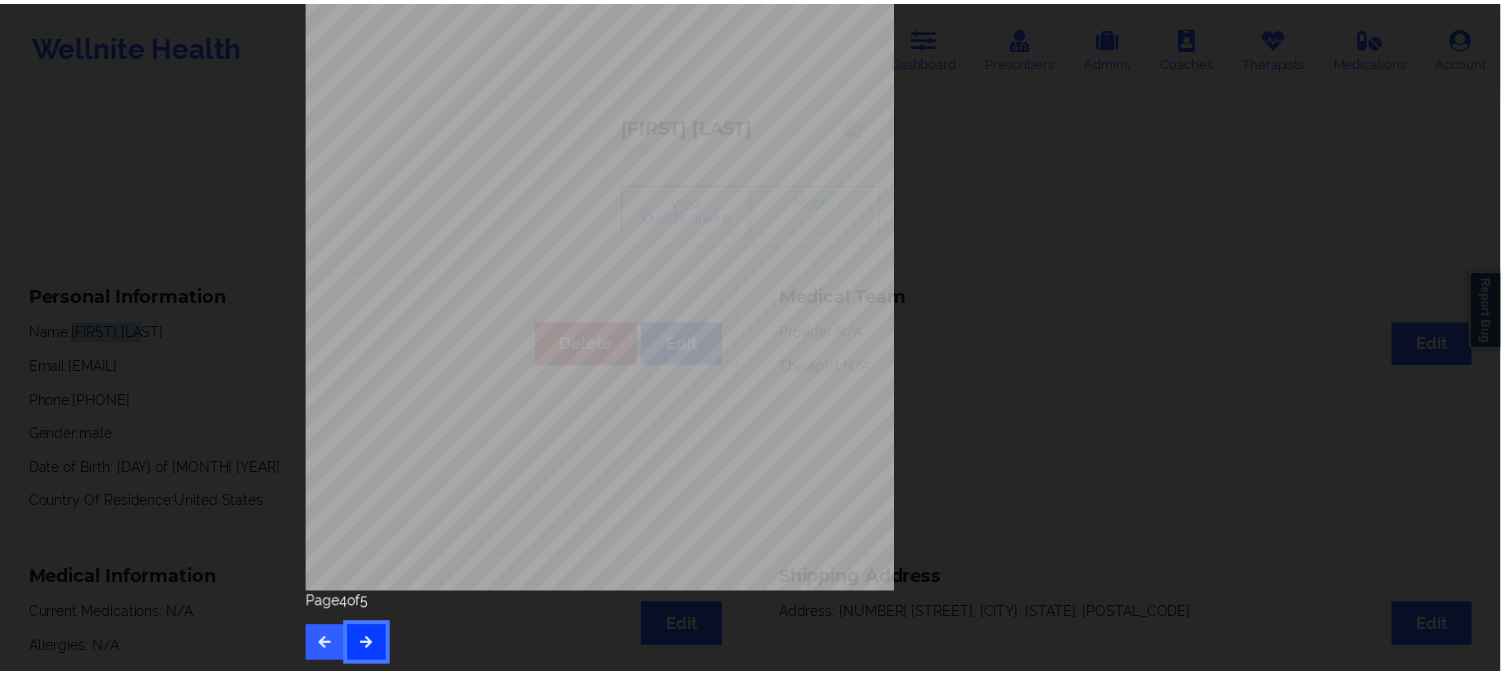 scroll, scrollTop: 280, scrollLeft: 0, axis: vertical 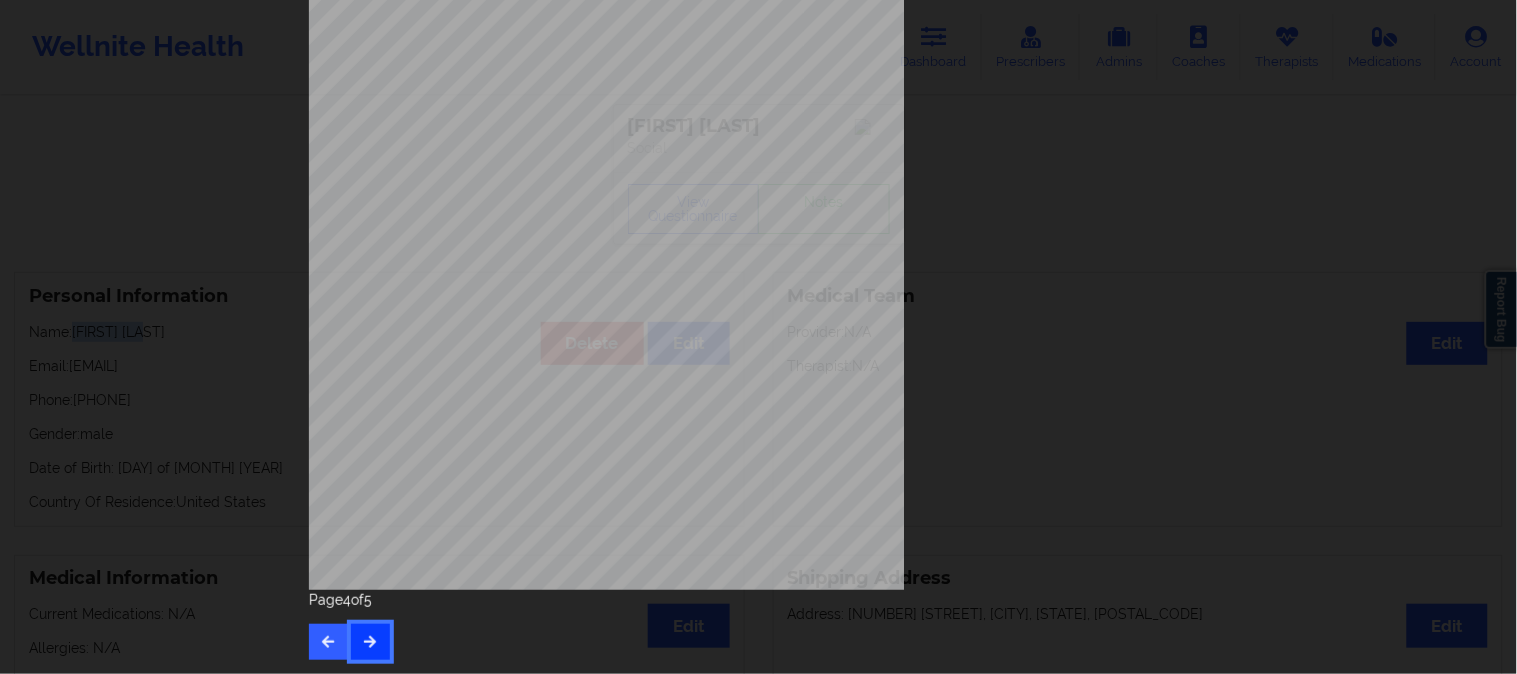 type 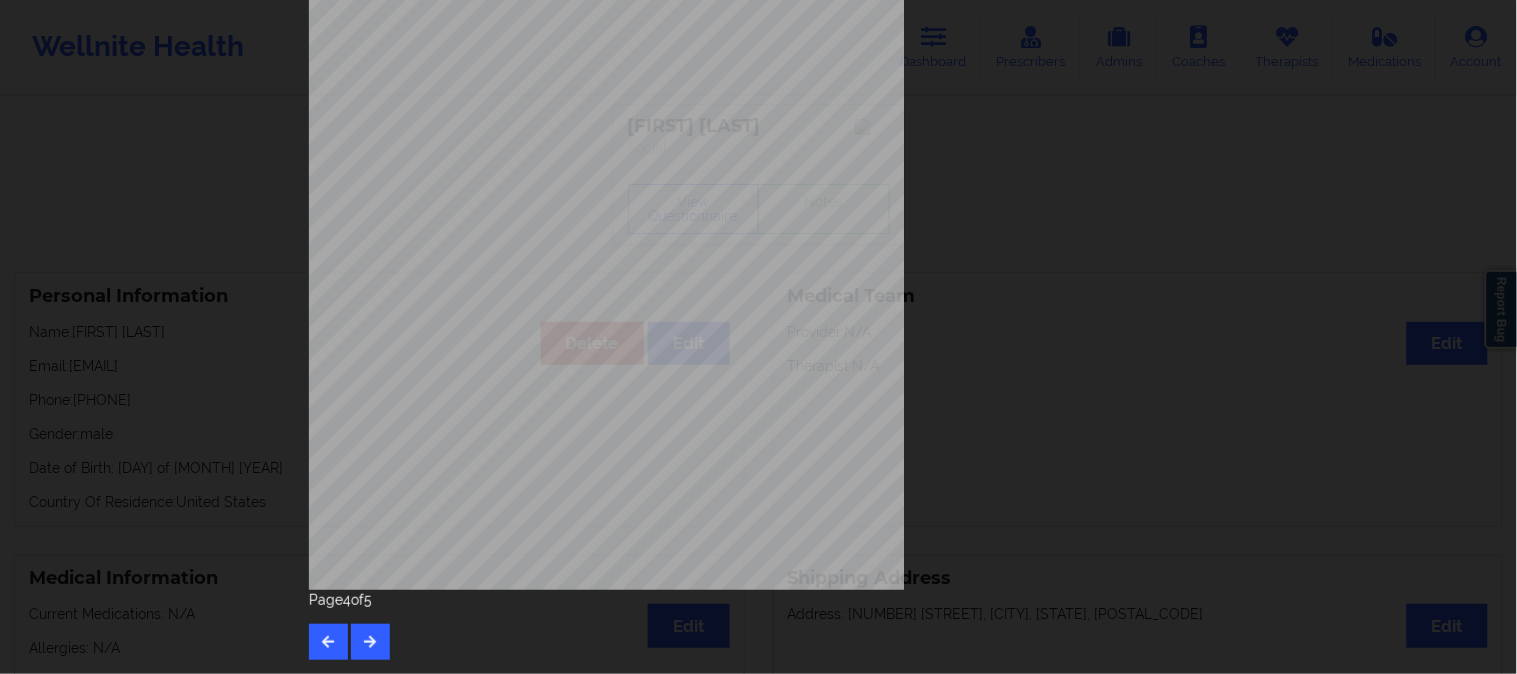 click on "Insurance company type details by patient commercial Insurance Member ID for patient K1010710603 Insurance company name details by patient Beacon Health Options Insurance Company Identity number by patient Beacon Health Options Insurance dependency status details by patient Children Payment plan chosen by patient together Currently Suicidal Page  4  of  5" at bounding box center (758, 337) 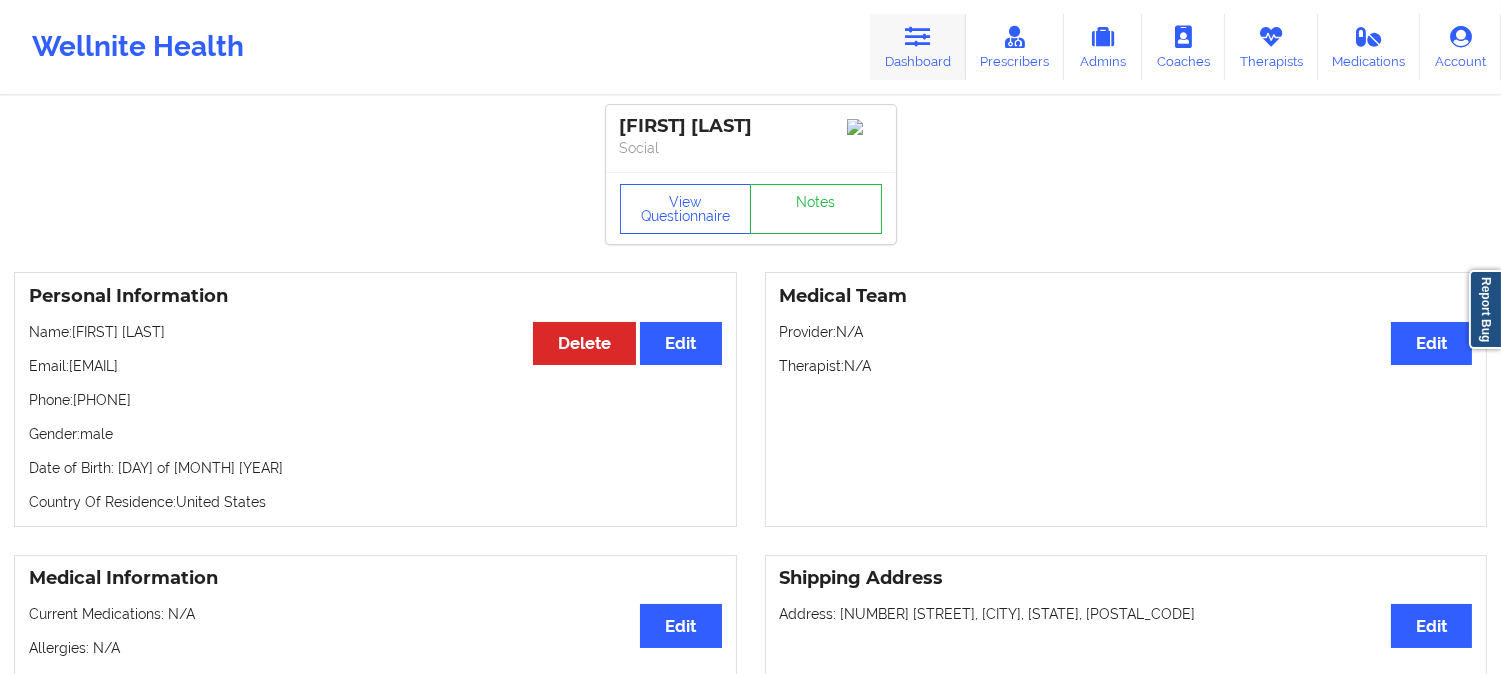 click at bounding box center (918, 37) 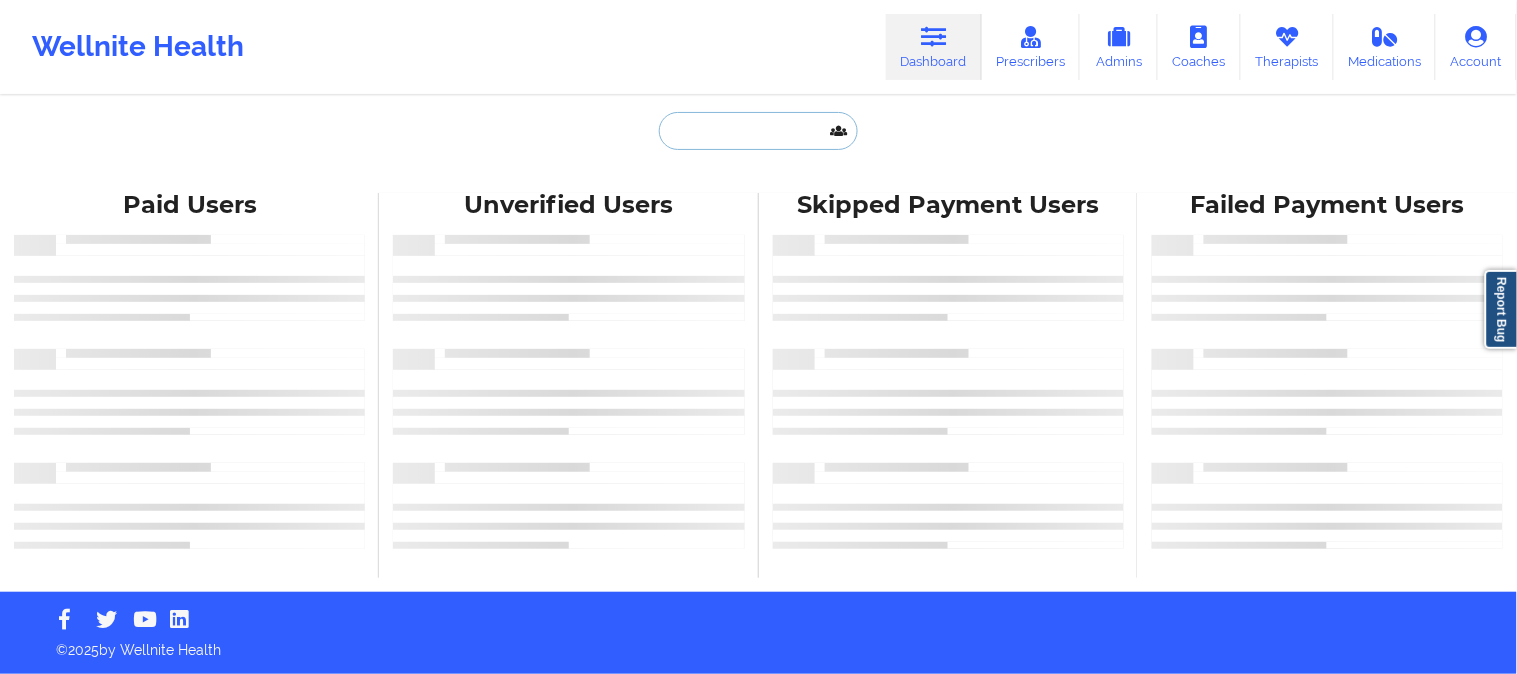 click at bounding box center [758, 131] 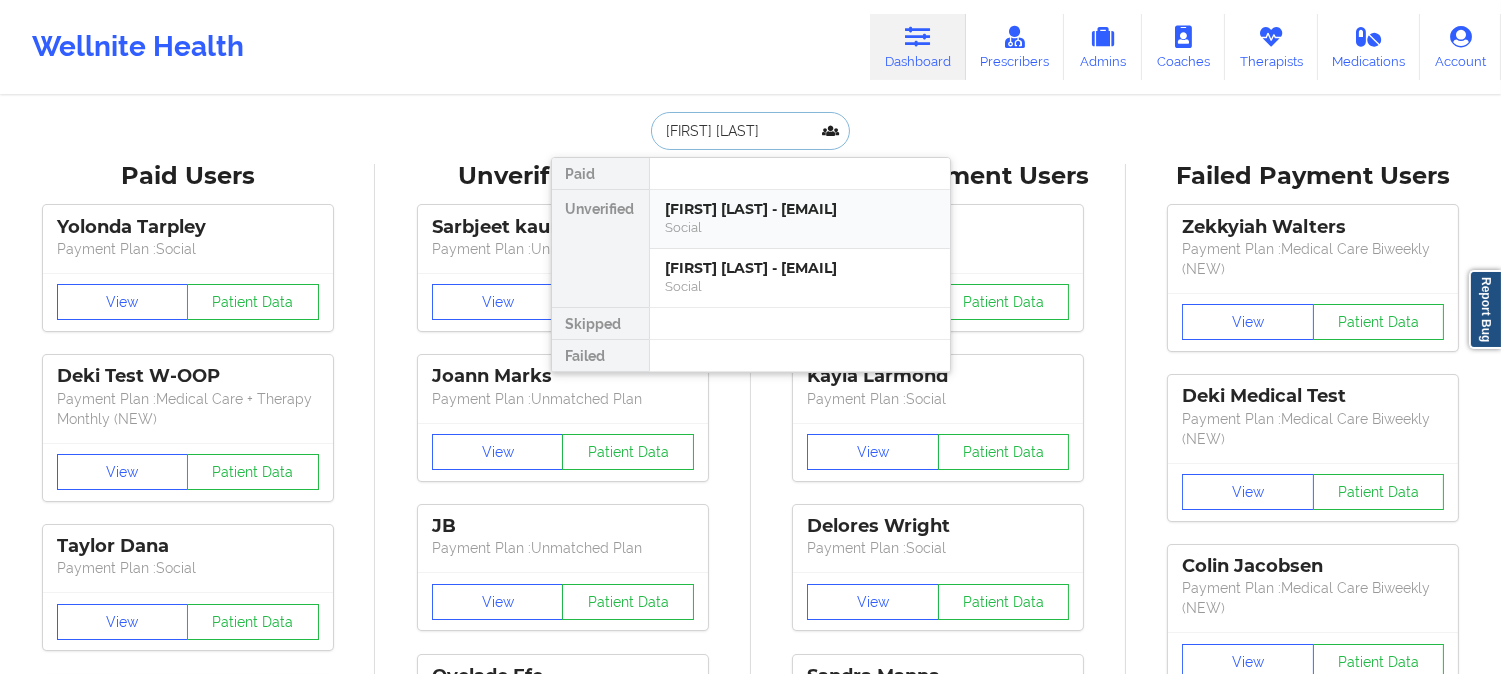 click on "Yenecis Alvarez - alvarezyenecis@yahoo.com" at bounding box center [800, 209] 